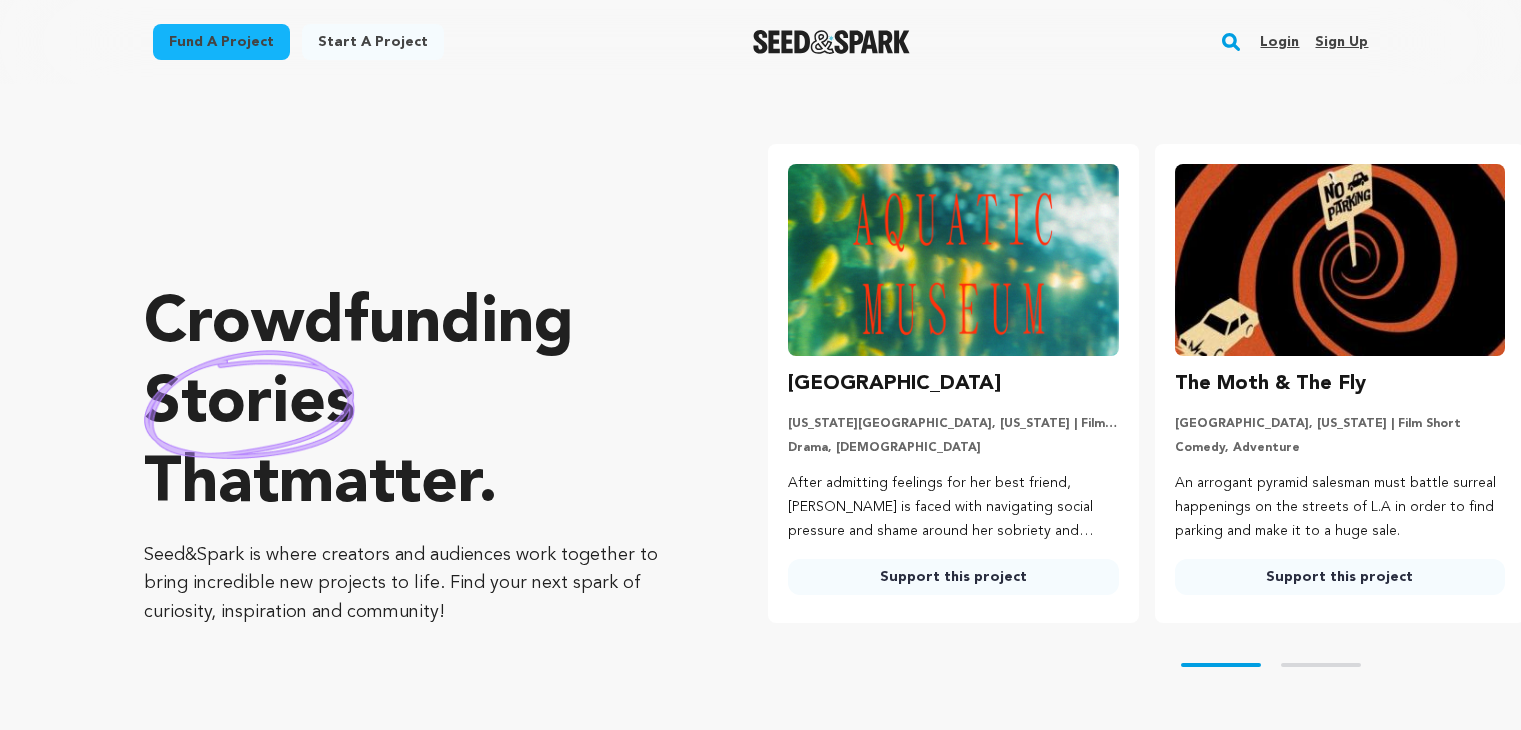 scroll, scrollTop: 0, scrollLeft: 0, axis: both 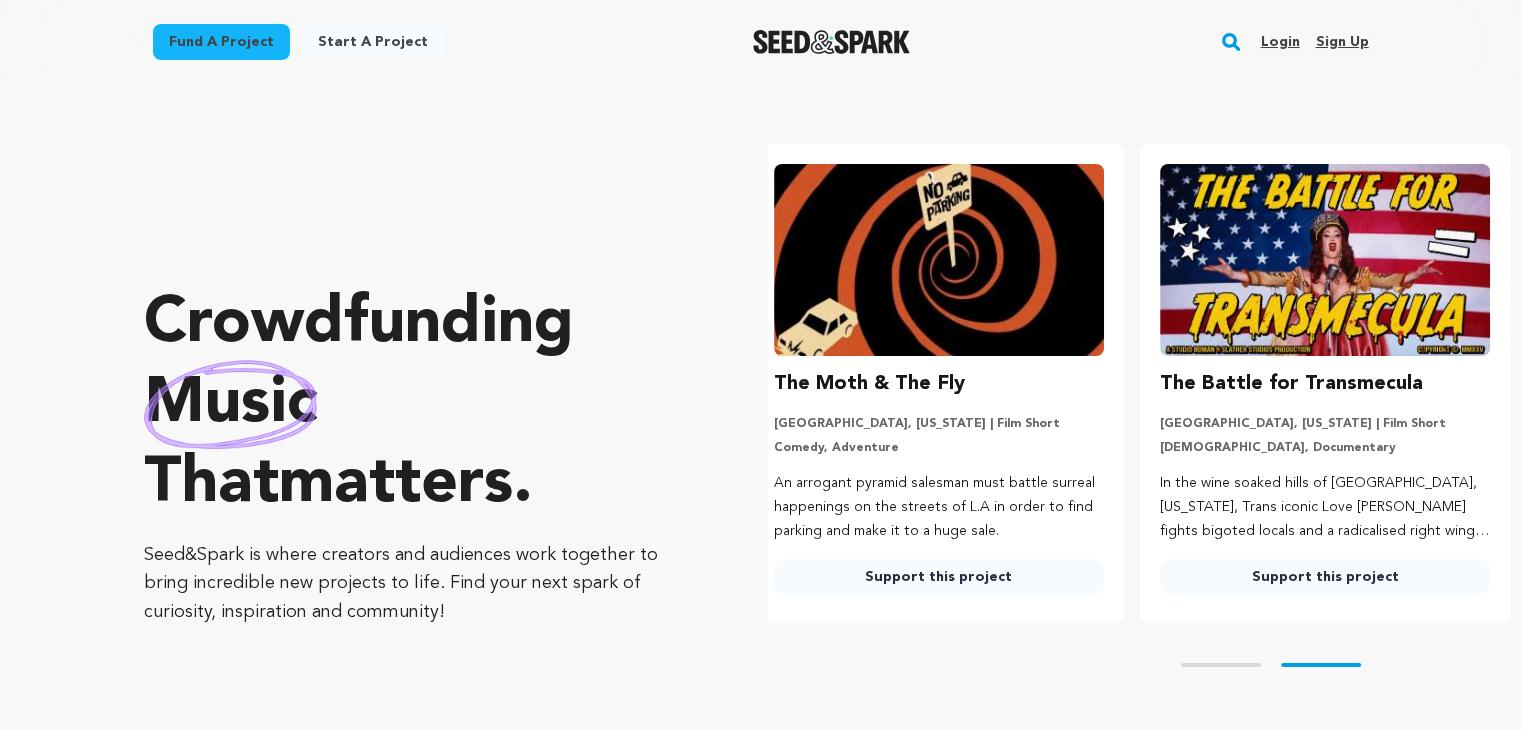 click on "Sign up" at bounding box center [1341, 42] 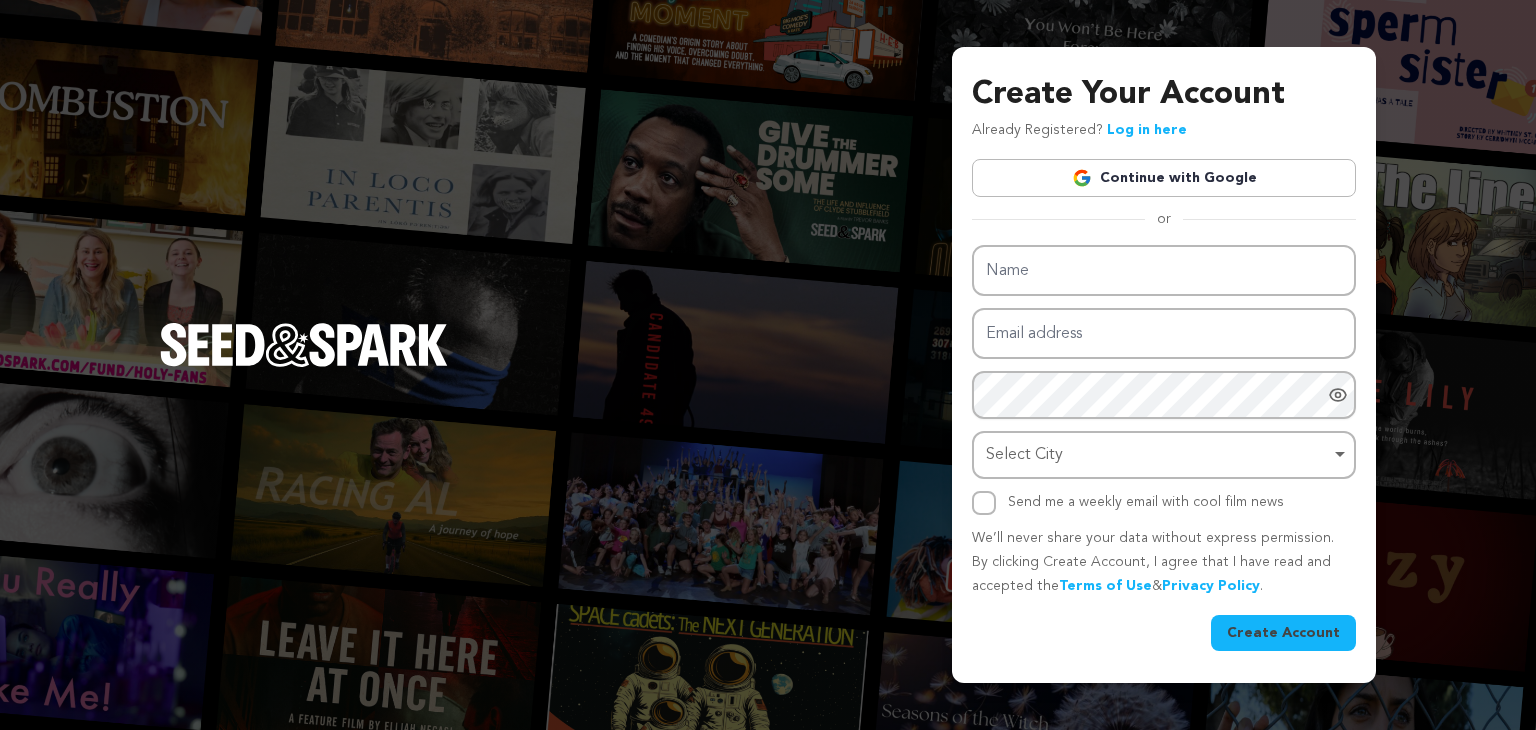 scroll, scrollTop: 0, scrollLeft: 0, axis: both 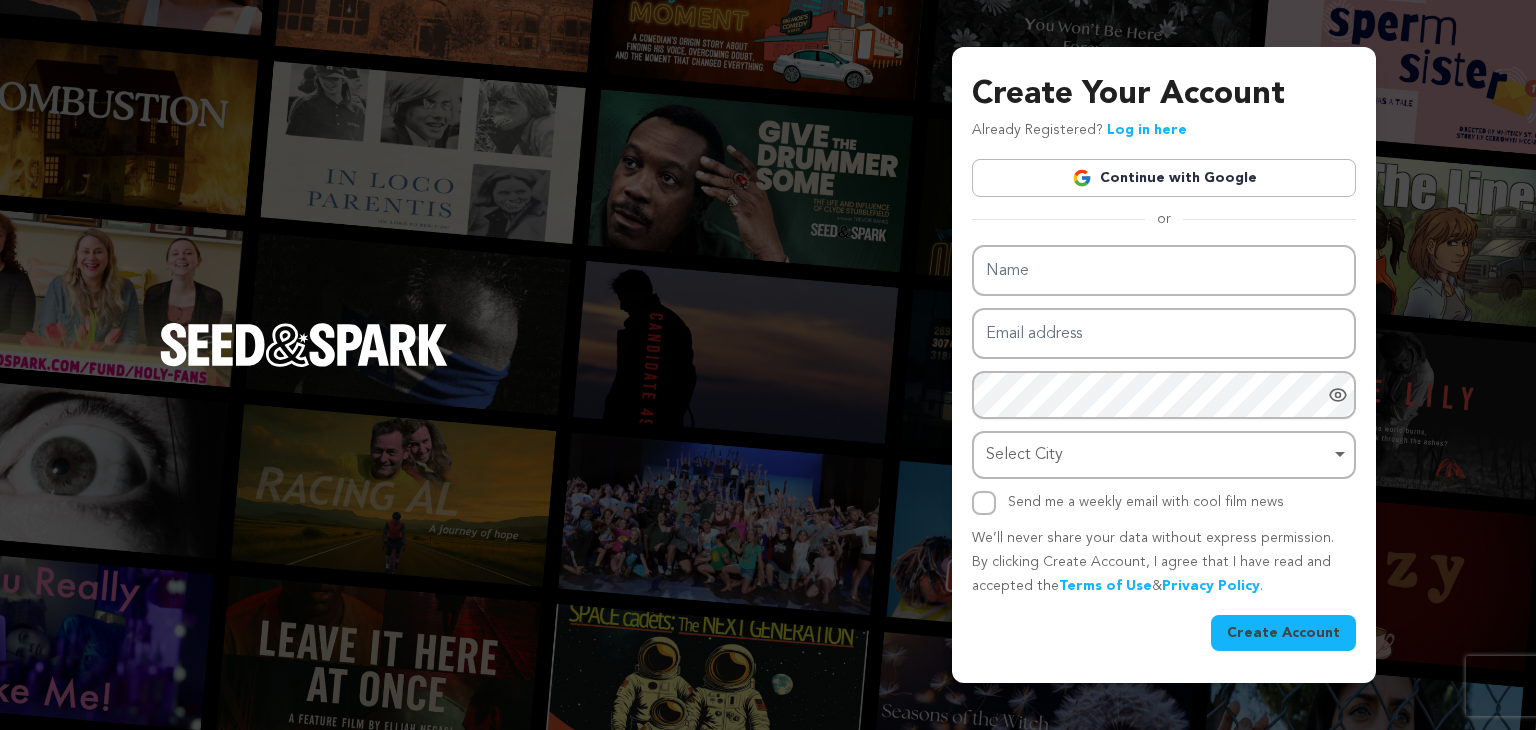 click on "Continue with Google" at bounding box center [1164, 178] 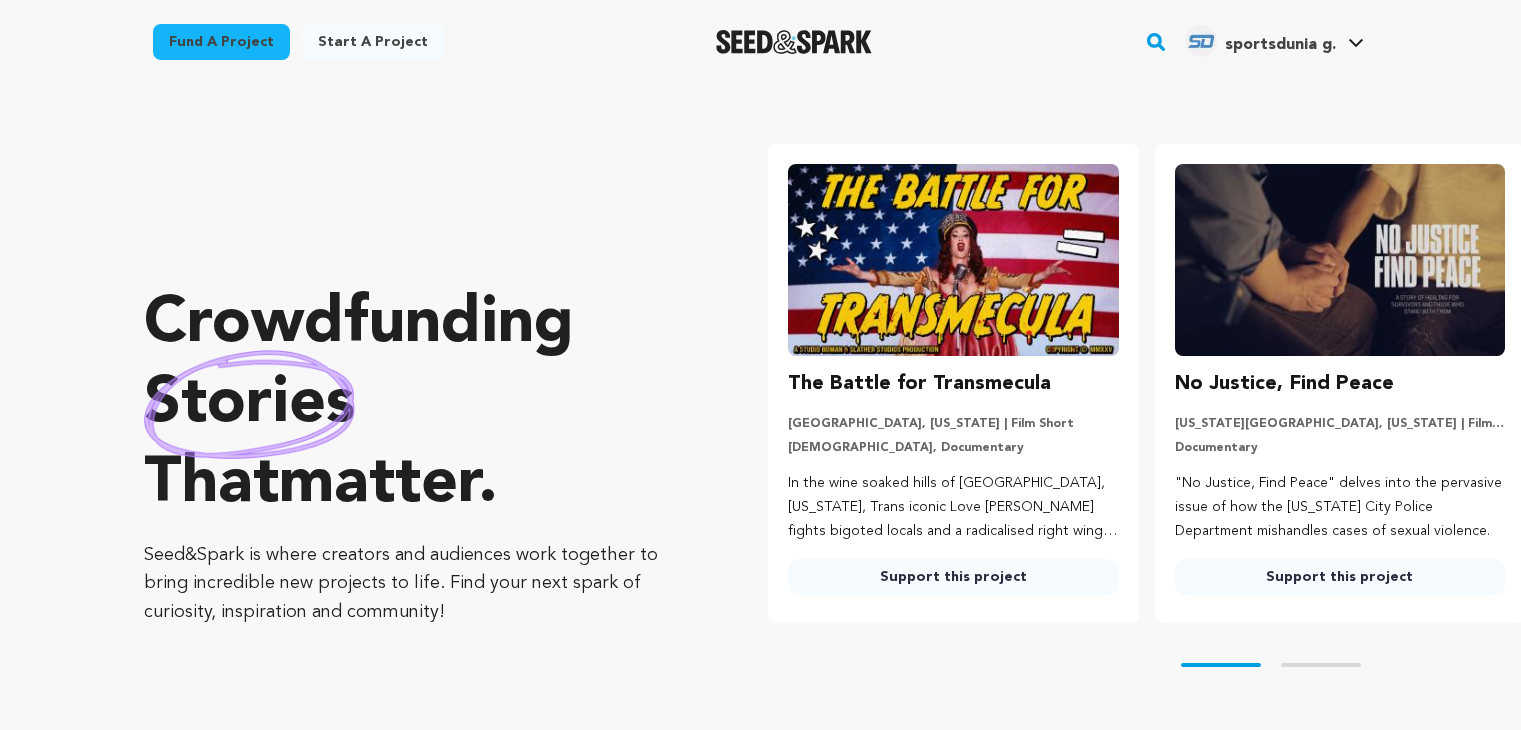scroll, scrollTop: 0, scrollLeft: 0, axis: both 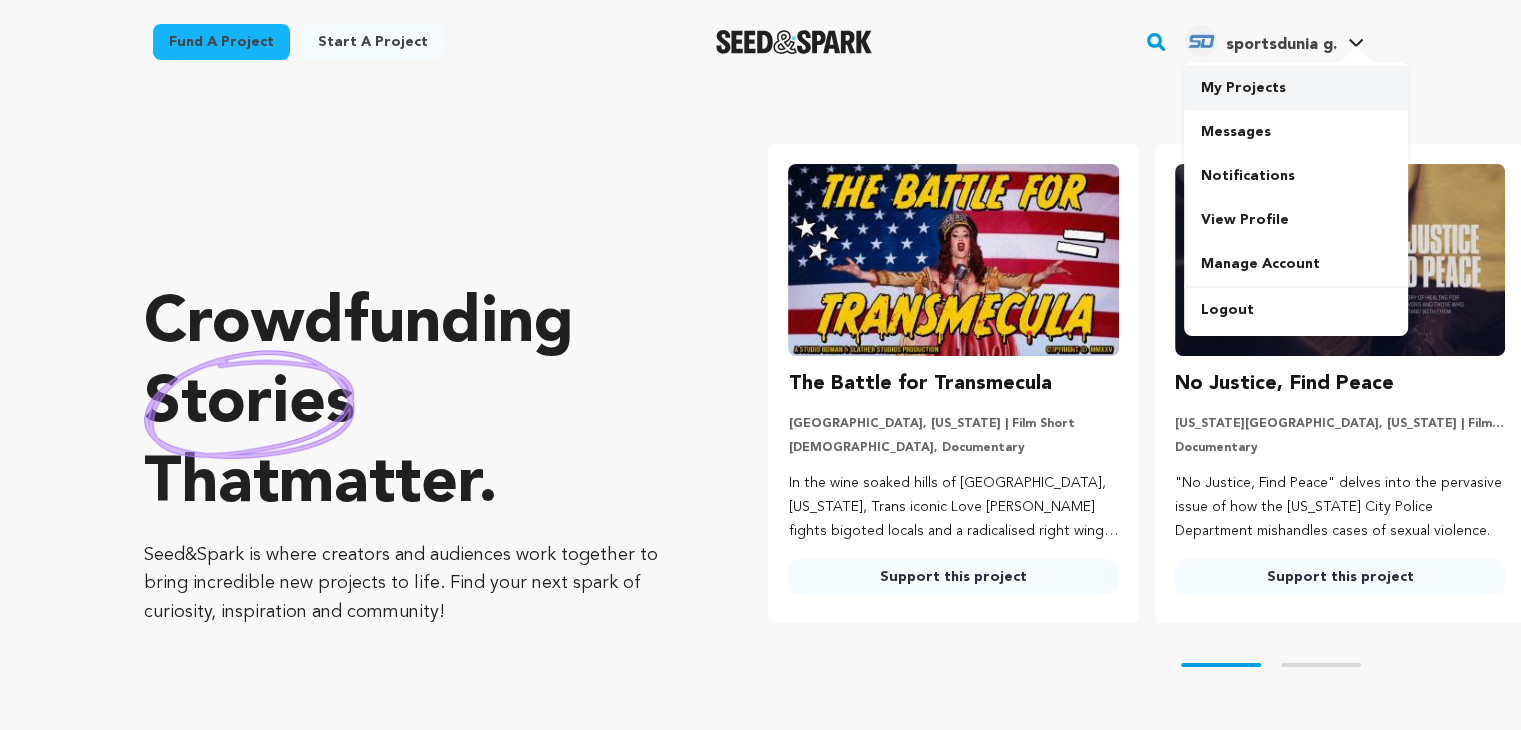click on "My Projects" at bounding box center [1296, 88] 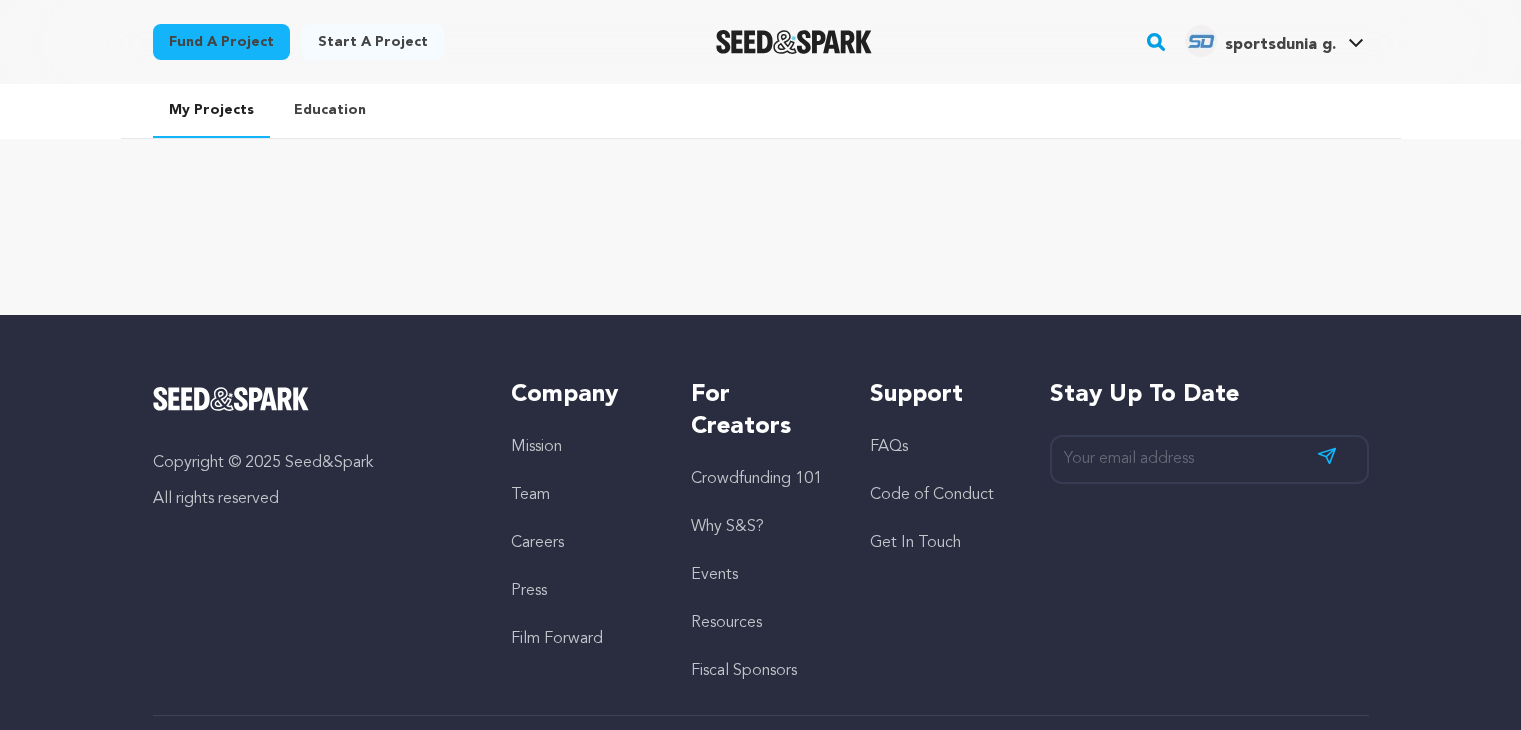 scroll, scrollTop: 0, scrollLeft: 0, axis: both 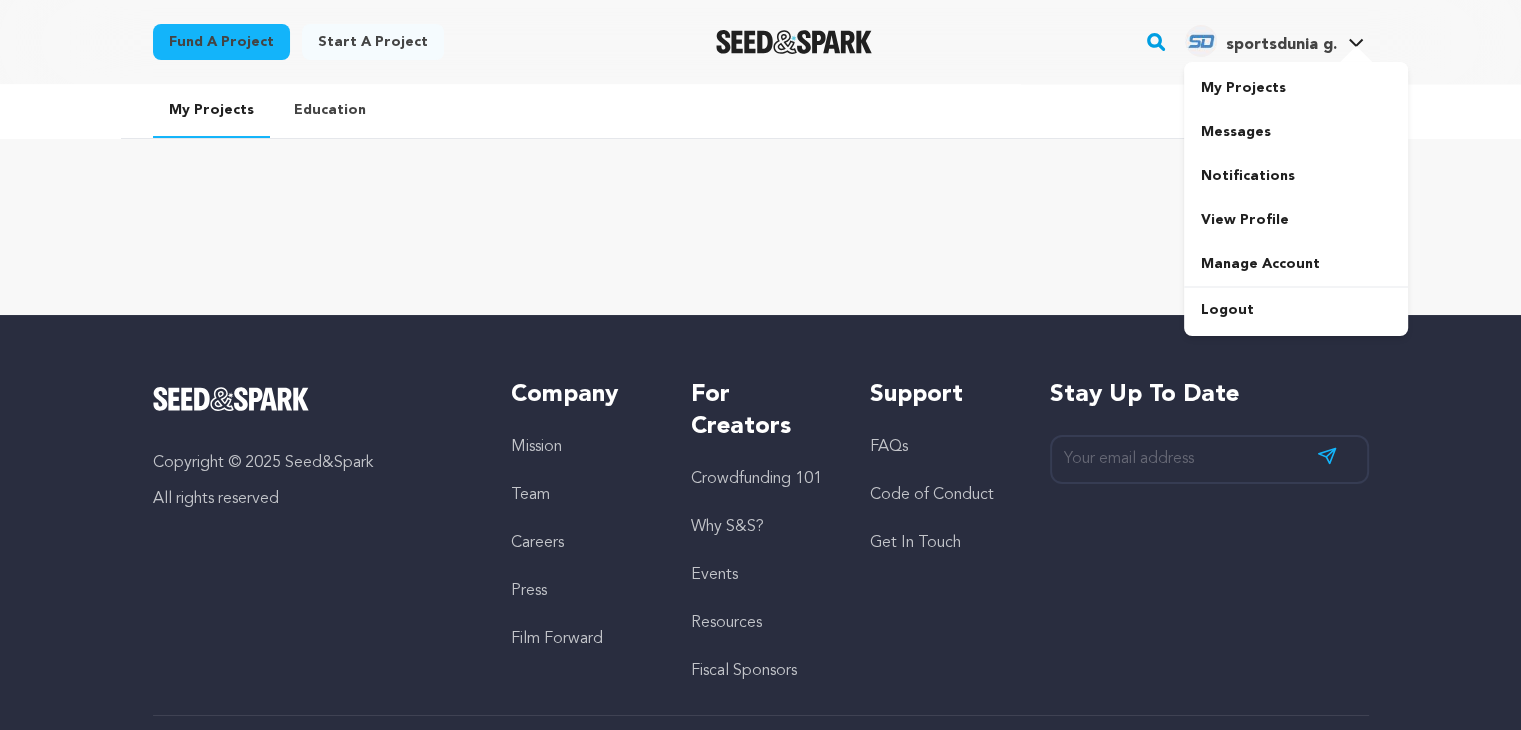 click on "sportsdunia g." at bounding box center [1280, 45] 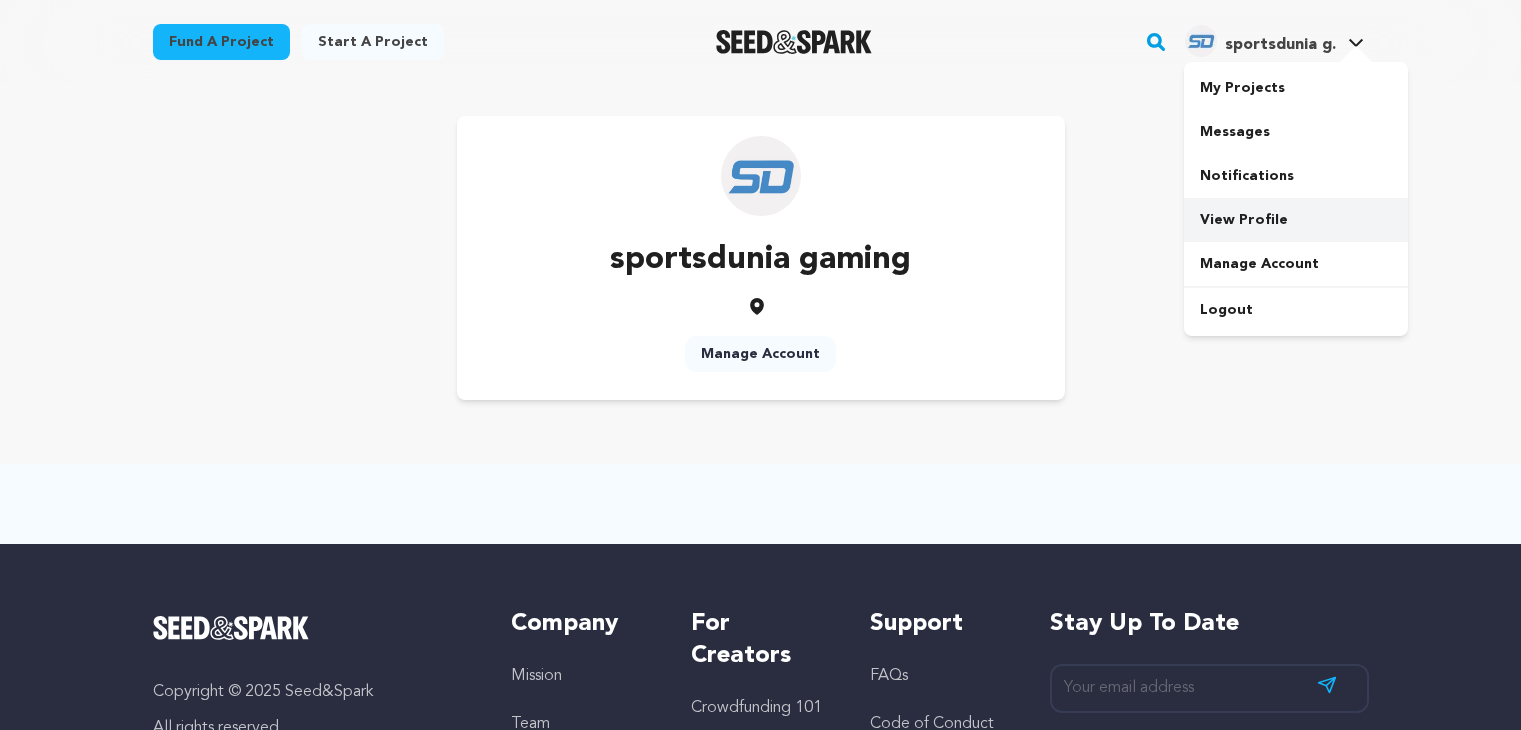 scroll, scrollTop: 0, scrollLeft: 0, axis: both 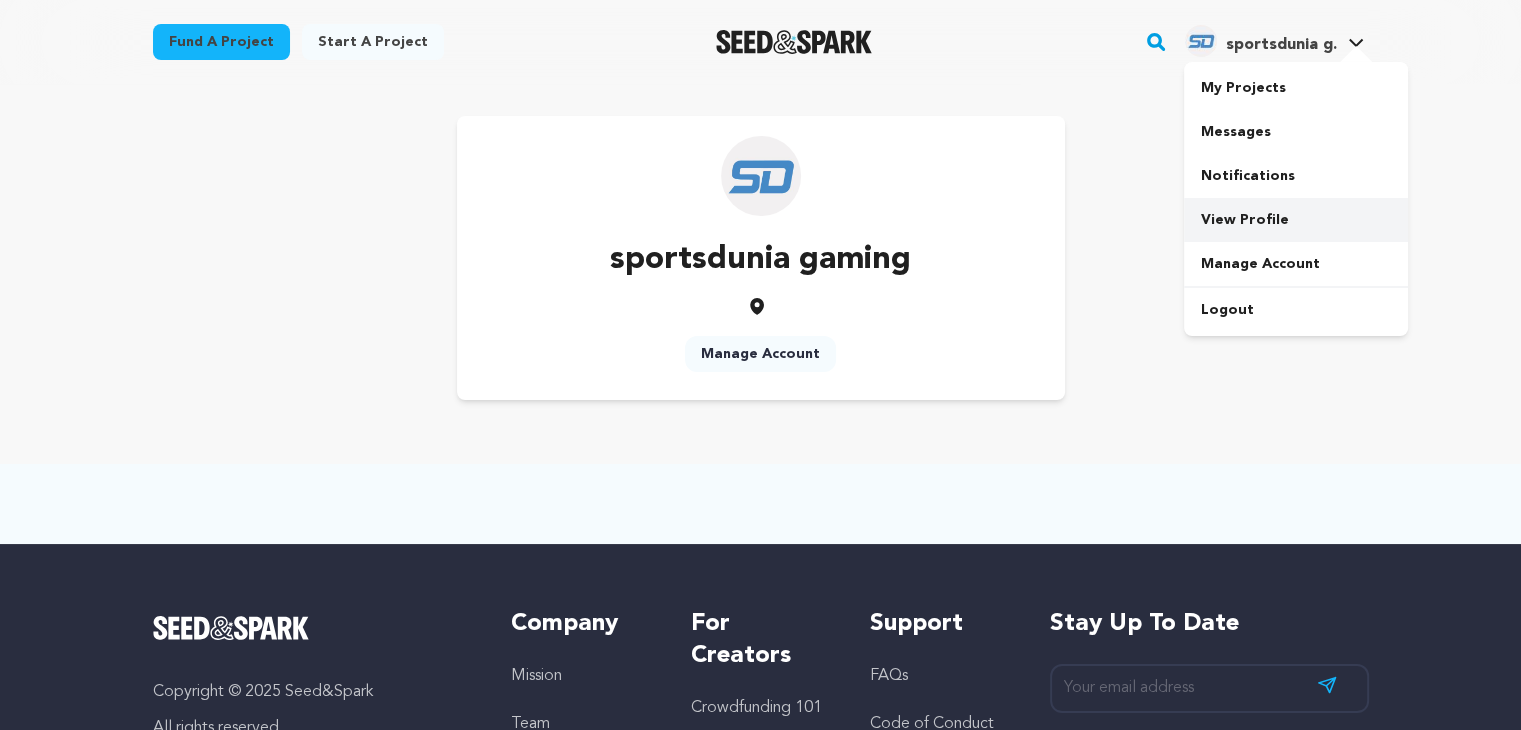 click on "View Profile" at bounding box center [1296, 220] 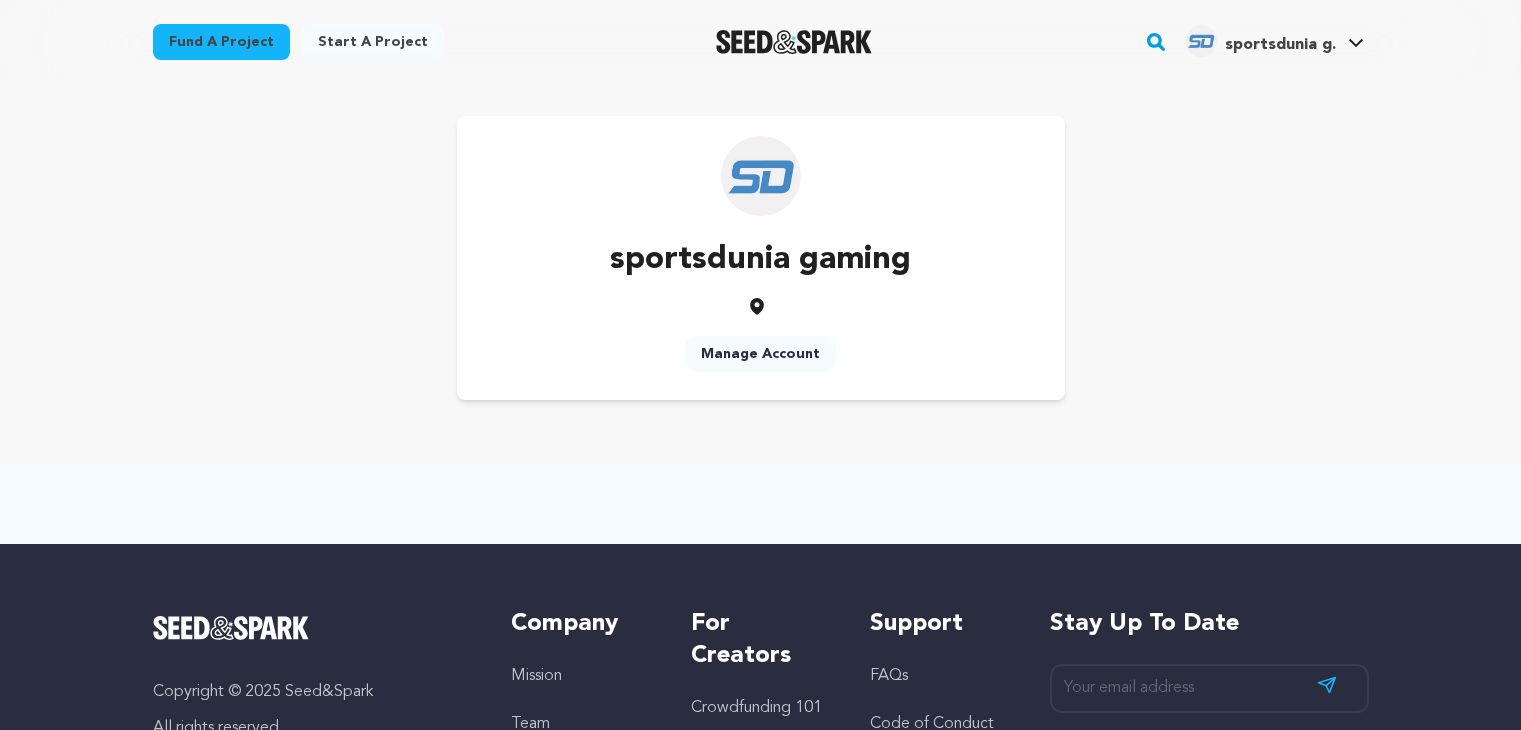 scroll, scrollTop: 0, scrollLeft: 0, axis: both 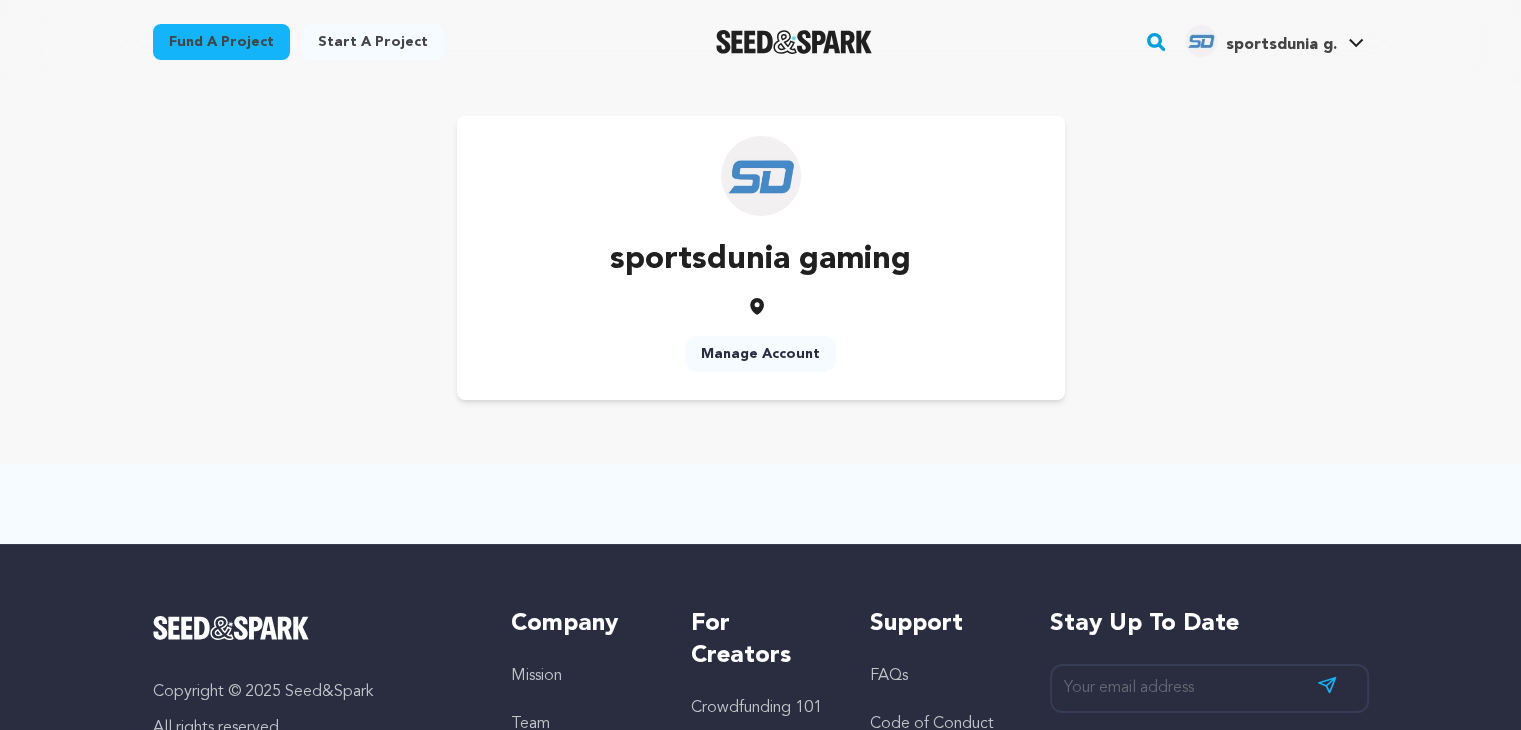 click on "Manage Account" at bounding box center [760, 354] 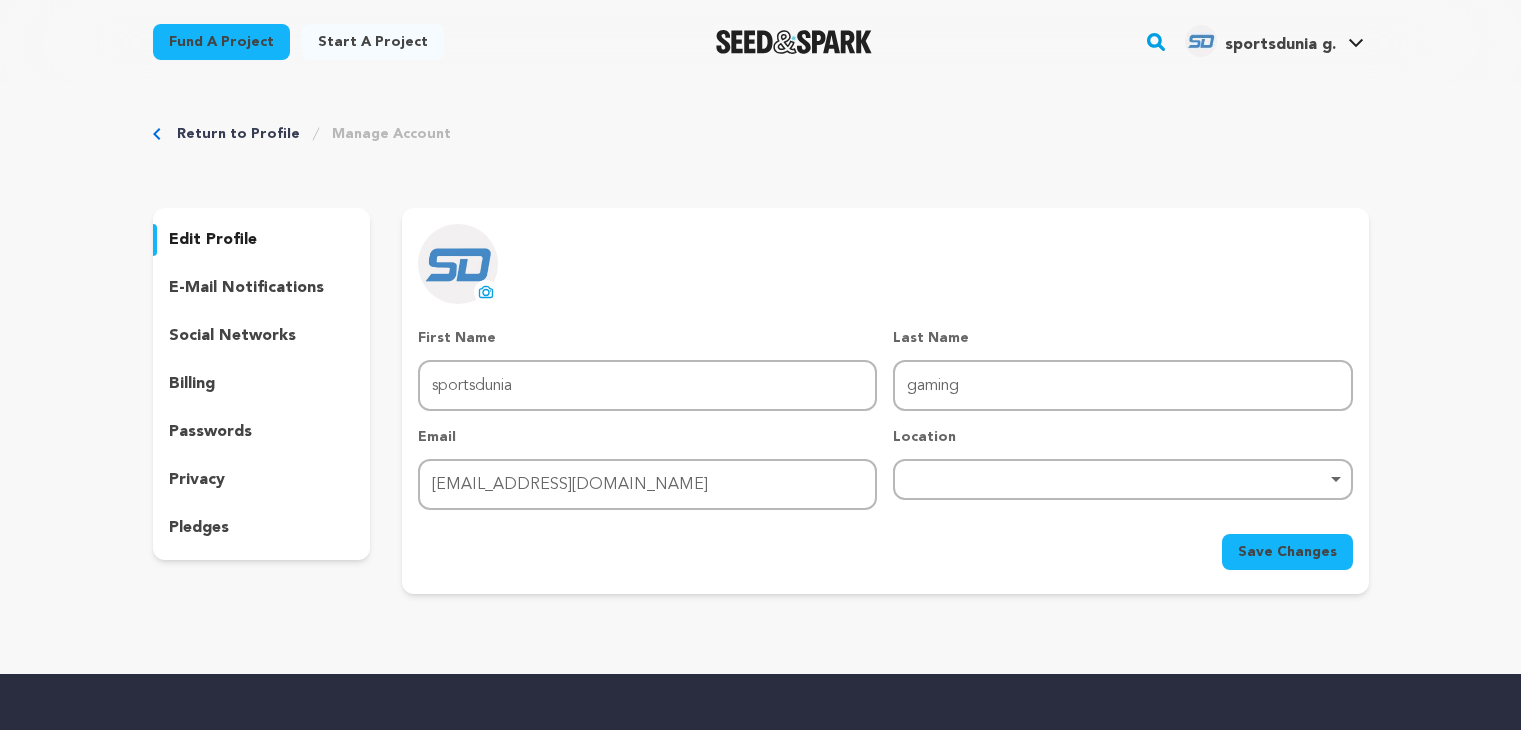 scroll, scrollTop: 0, scrollLeft: 0, axis: both 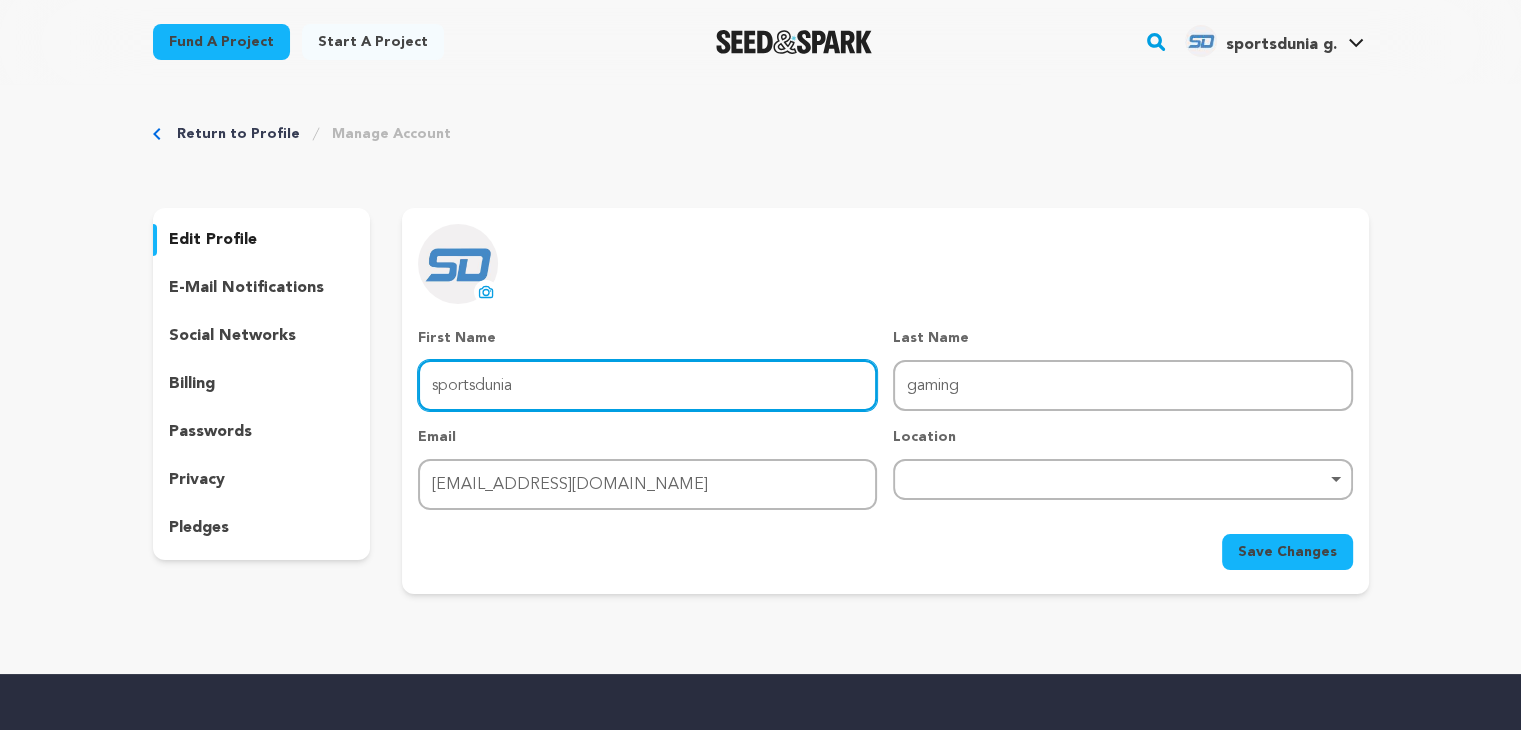 click on "sportsdunia" at bounding box center [647, 385] 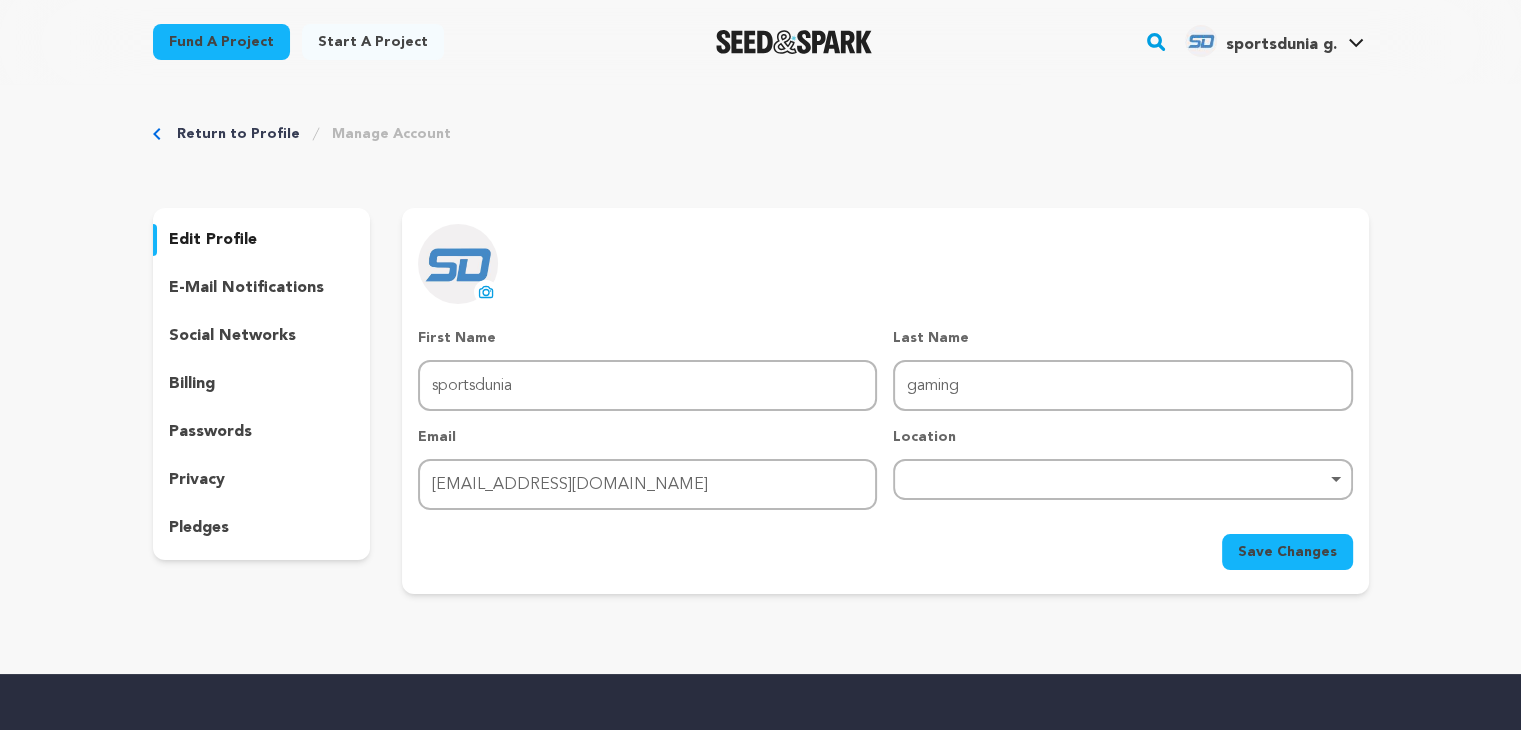 click on "social networks" at bounding box center [232, 336] 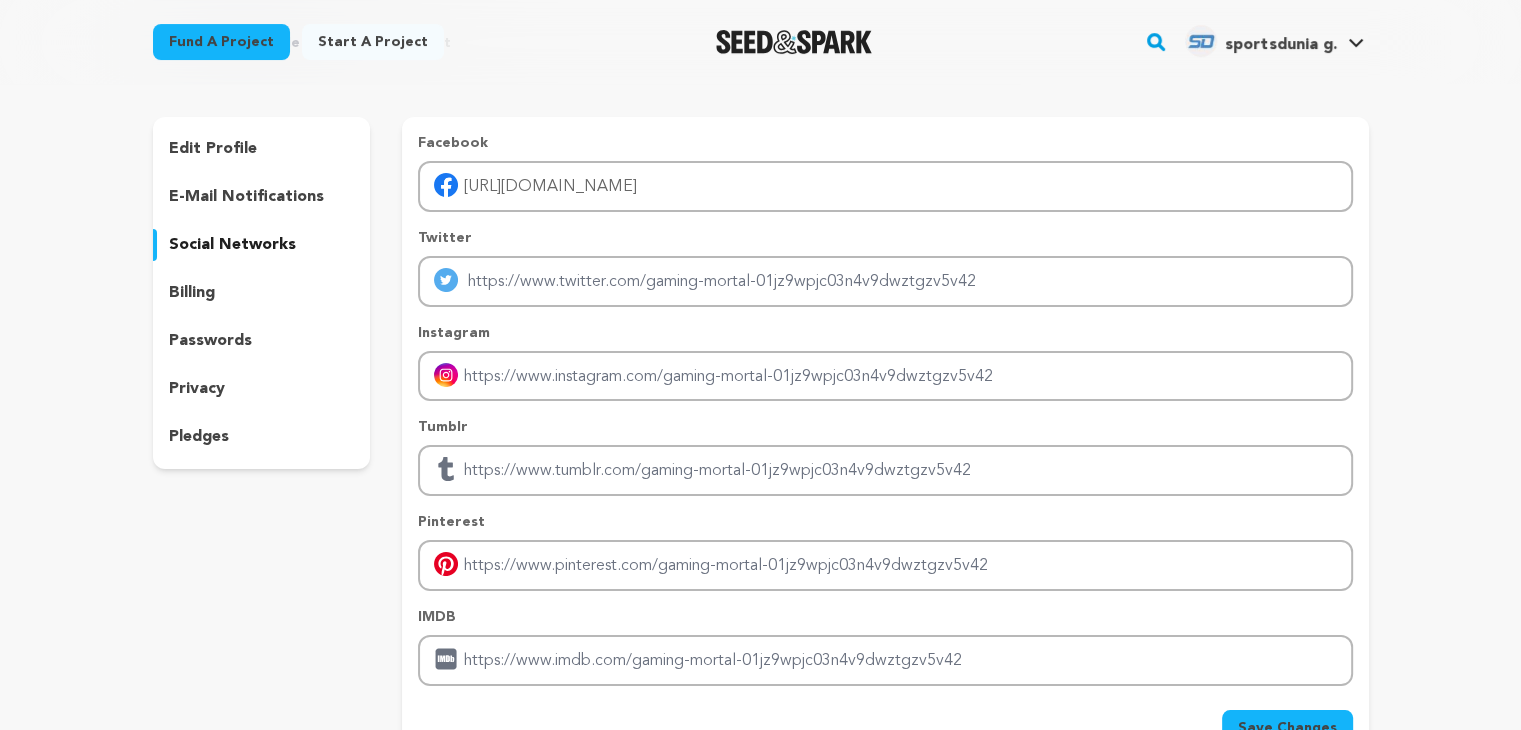 scroll, scrollTop: 92, scrollLeft: 0, axis: vertical 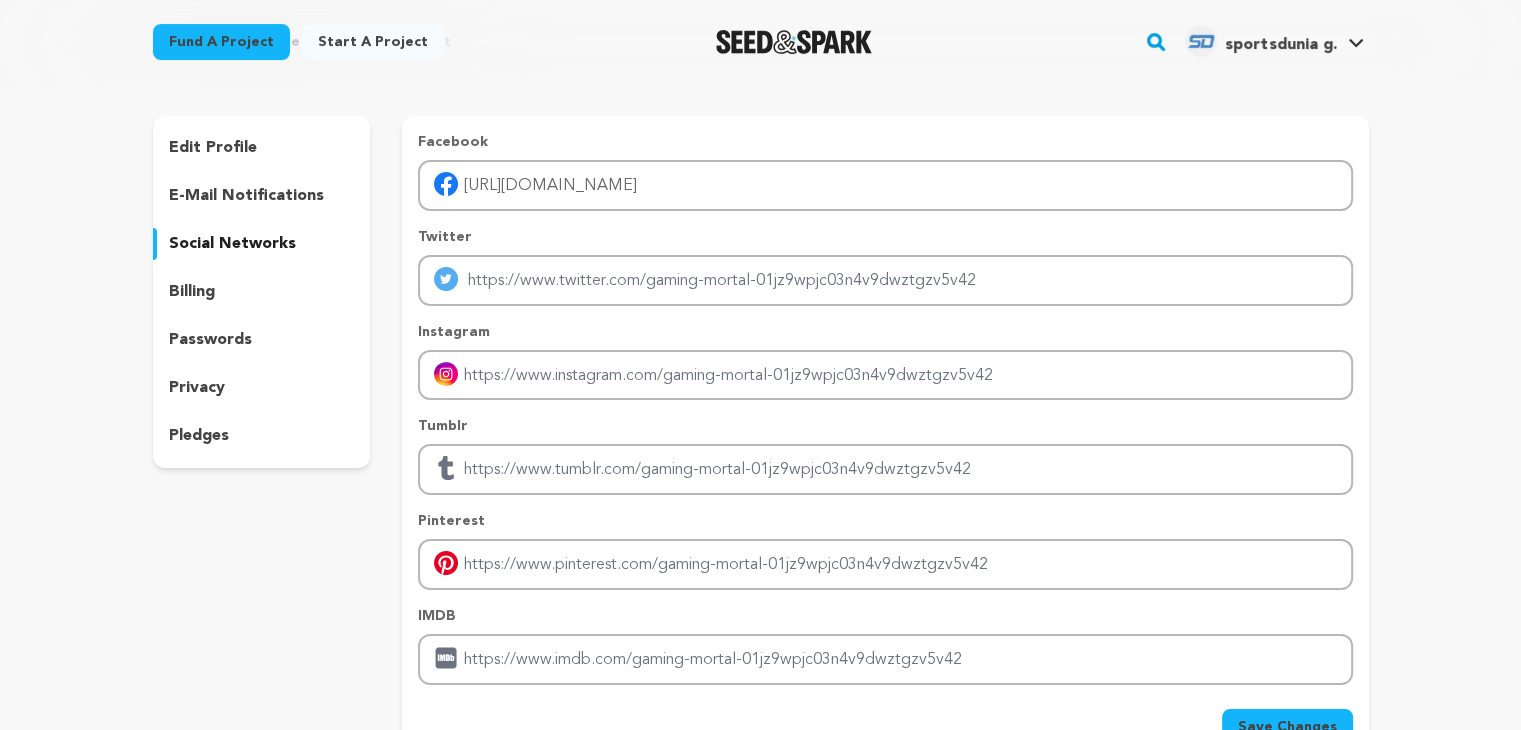 click on "edit profile" at bounding box center [213, 148] 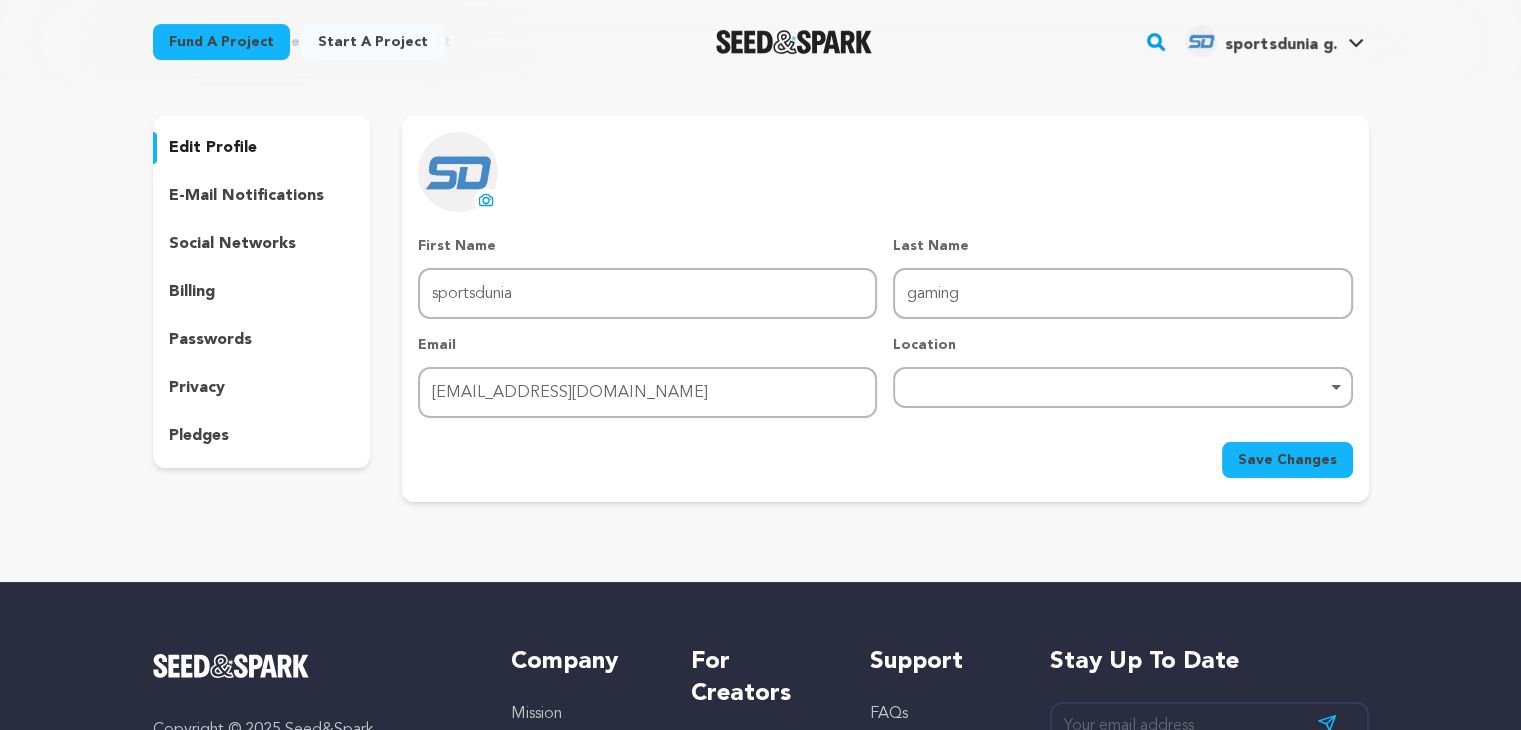 click on "Remove item" at bounding box center (1122, 387) 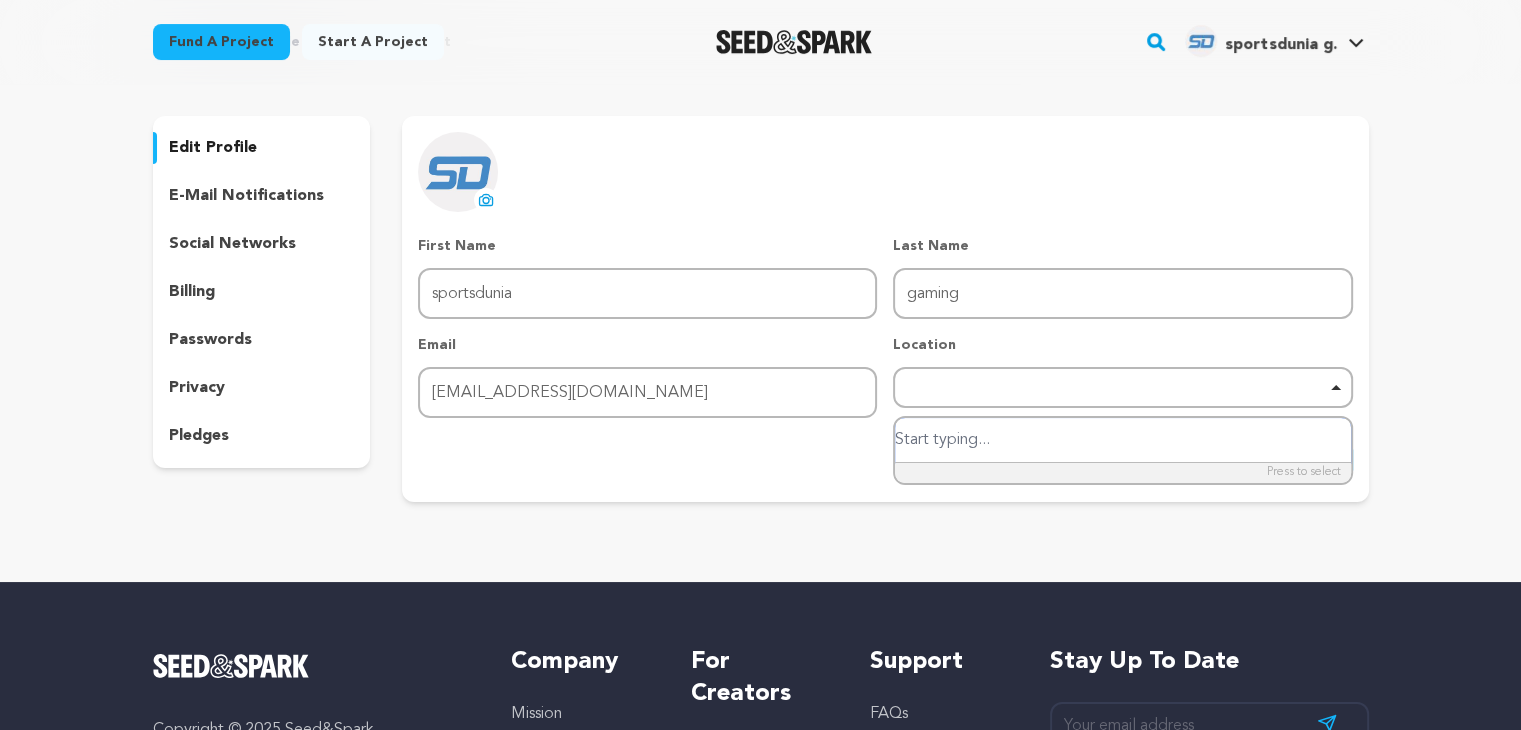 click on "Remove item" at bounding box center (1122, 387) 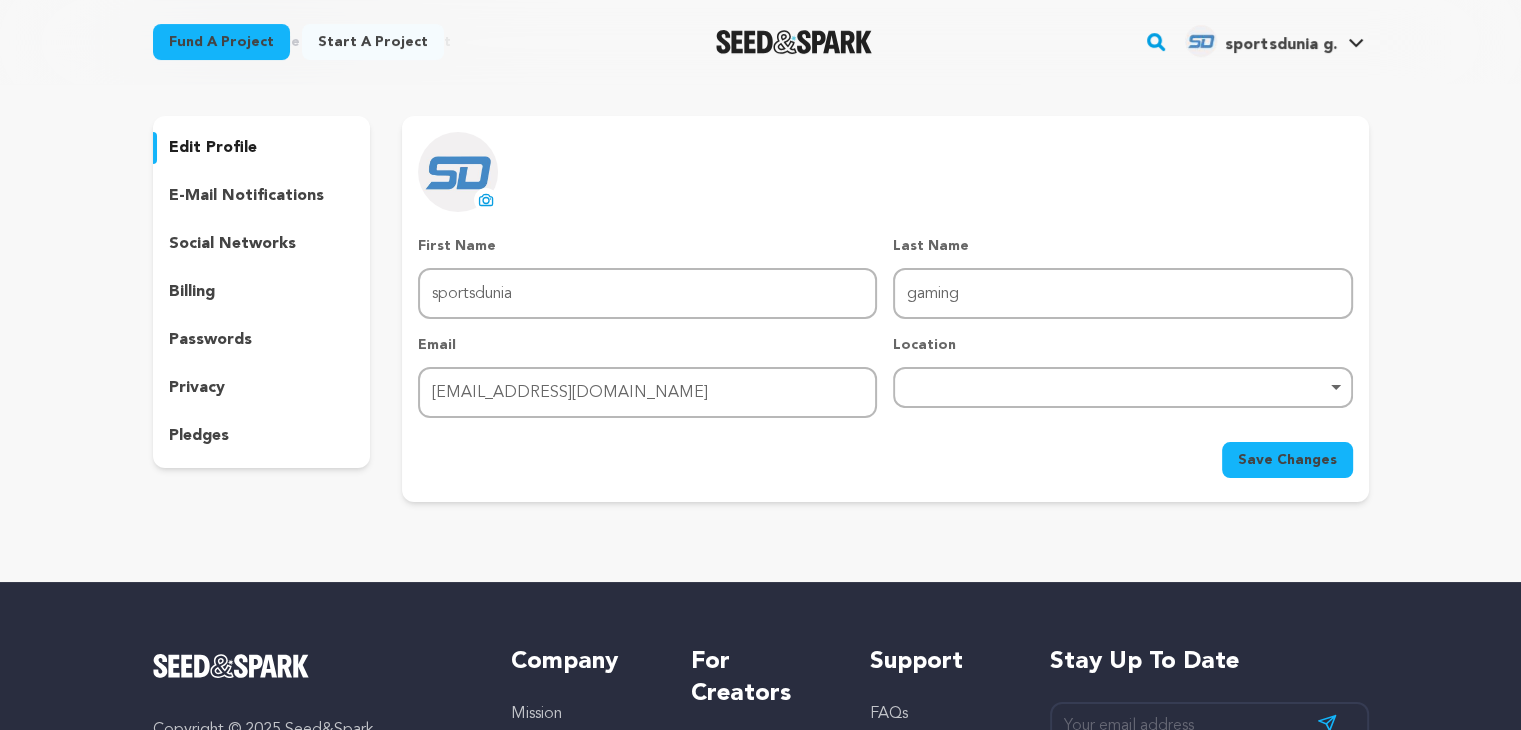 click on "e-mail notifications" at bounding box center (246, 196) 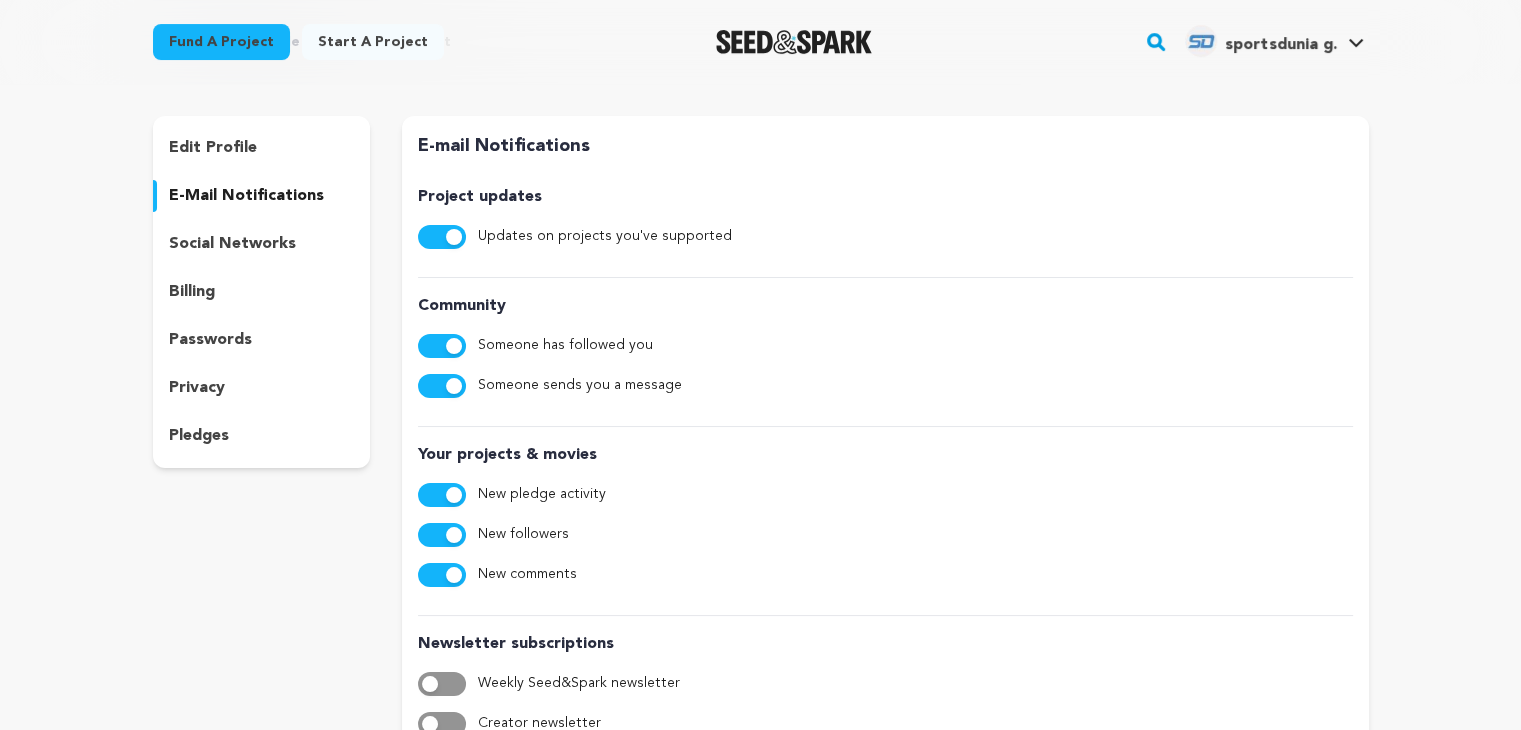 click on "social networks" at bounding box center [232, 244] 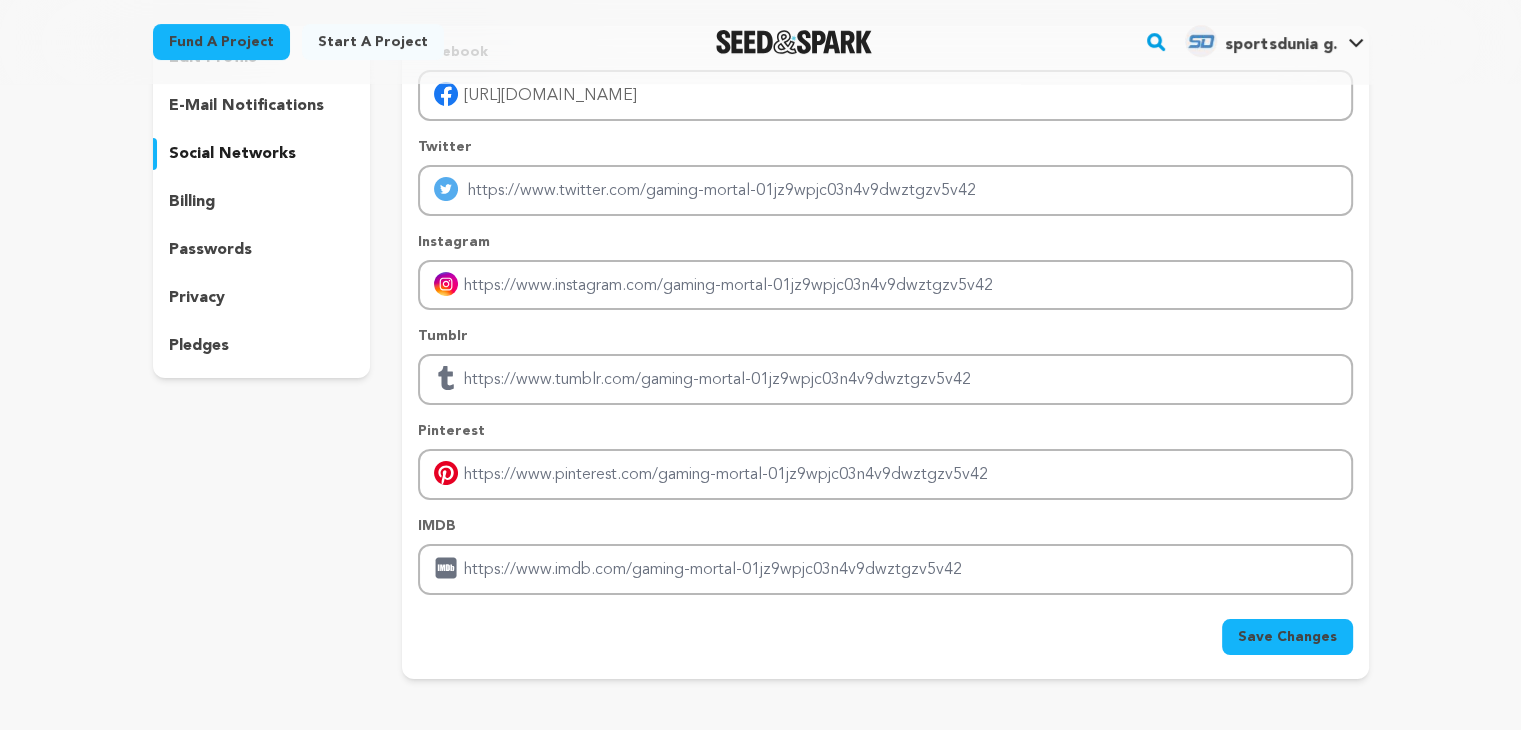 scroll, scrollTop: 162, scrollLeft: 0, axis: vertical 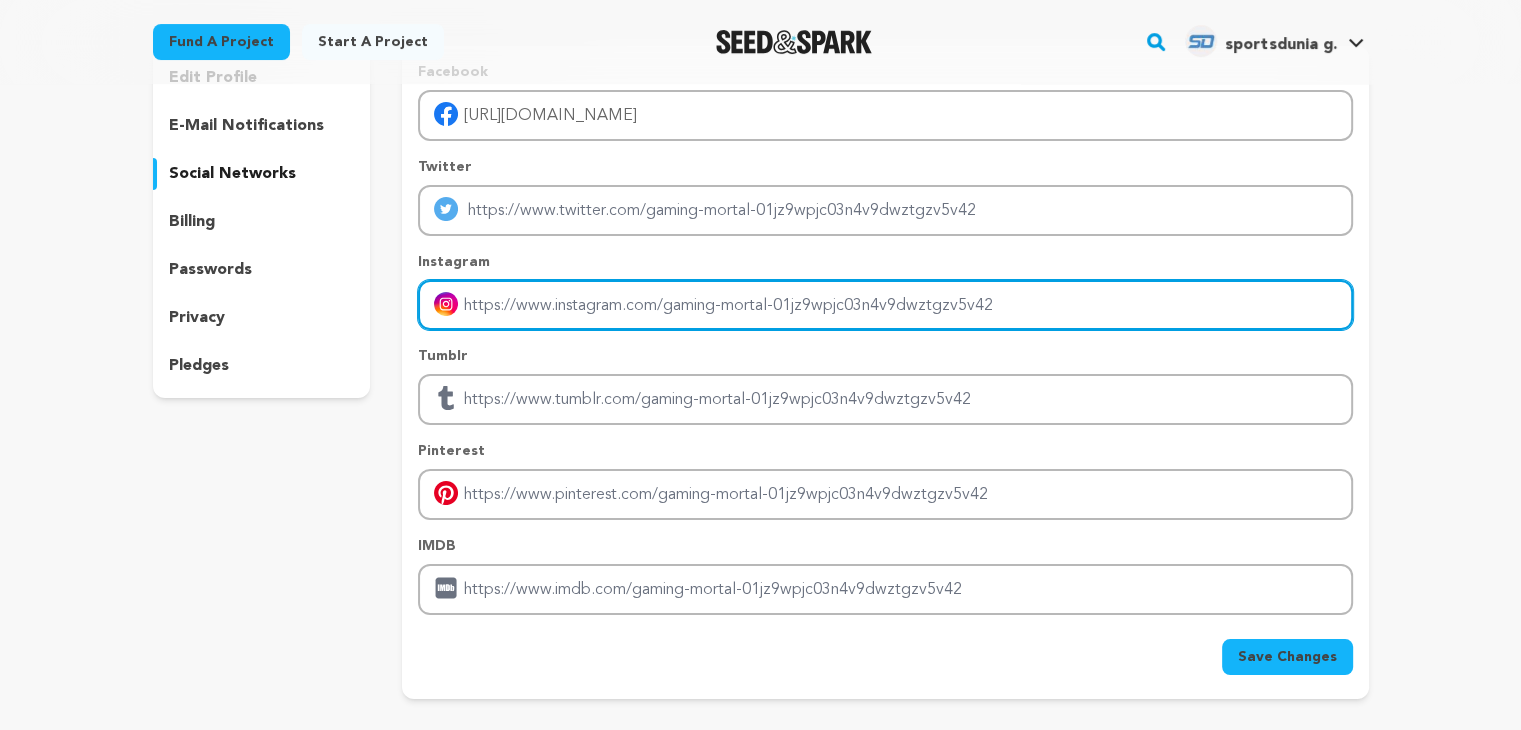 click at bounding box center [885, 305] 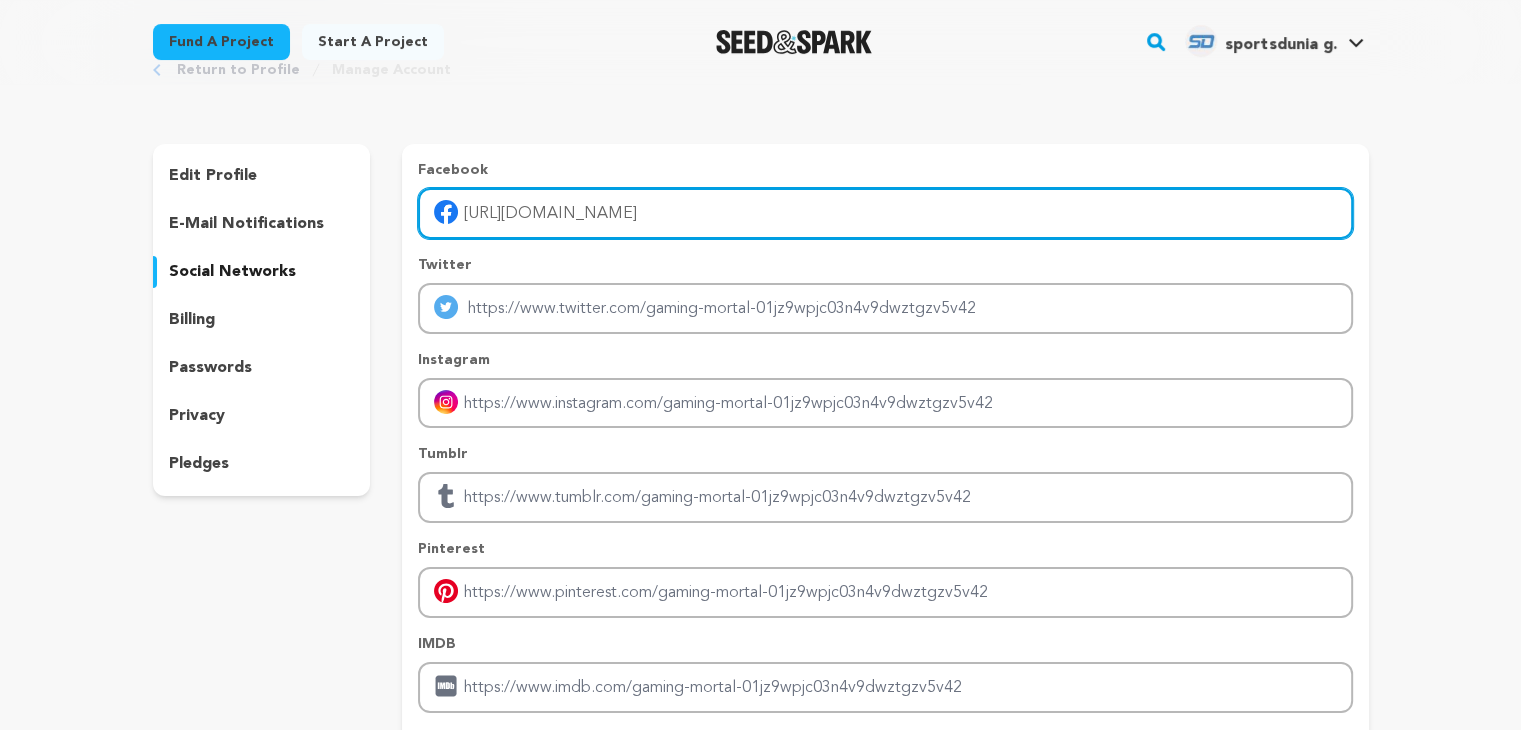 click on "[URL][DOMAIN_NAME]" at bounding box center (885, 213) 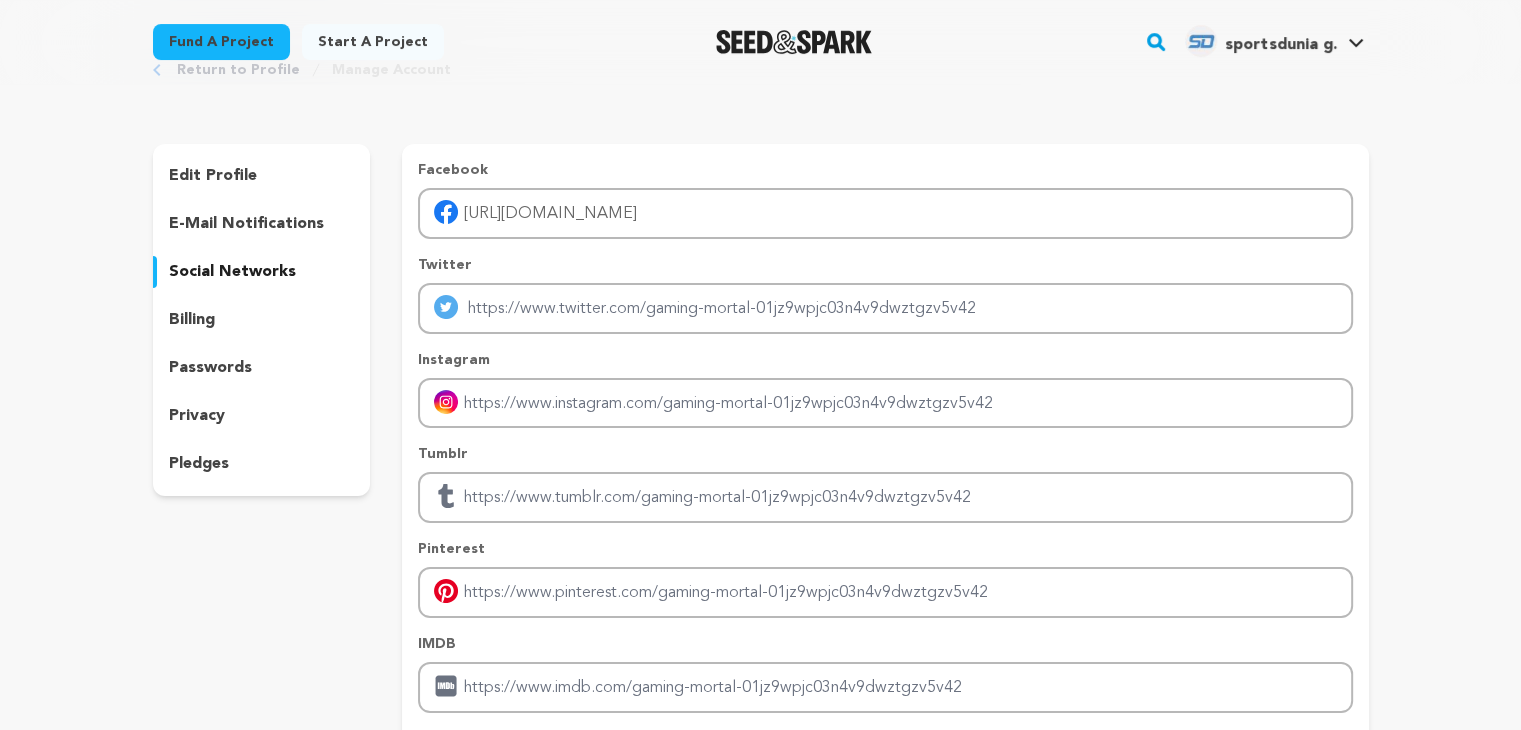 click on "e-mail notifications" at bounding box center [246, 224] 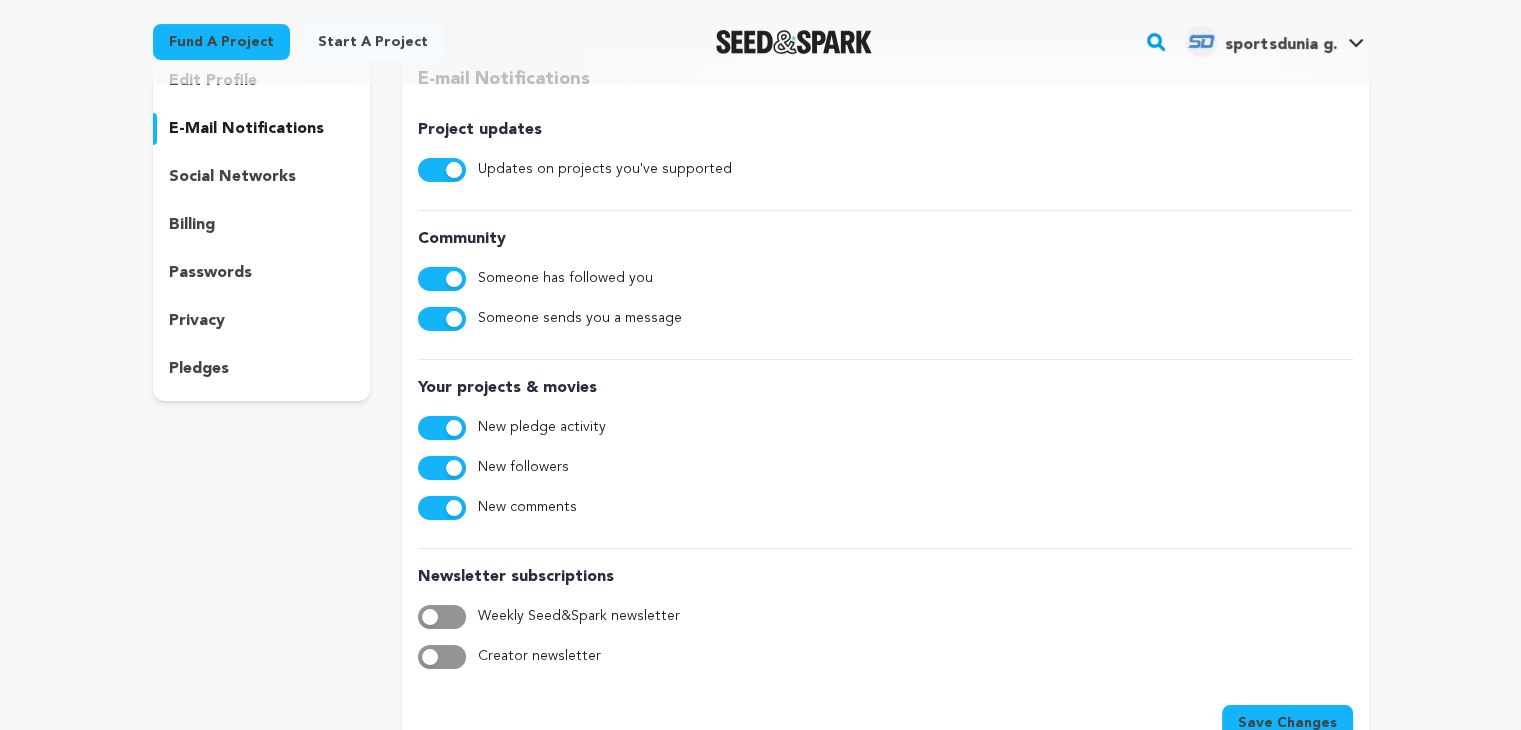 scroll, scrollTop: 126, scrollLeft: 0, axis: vertical 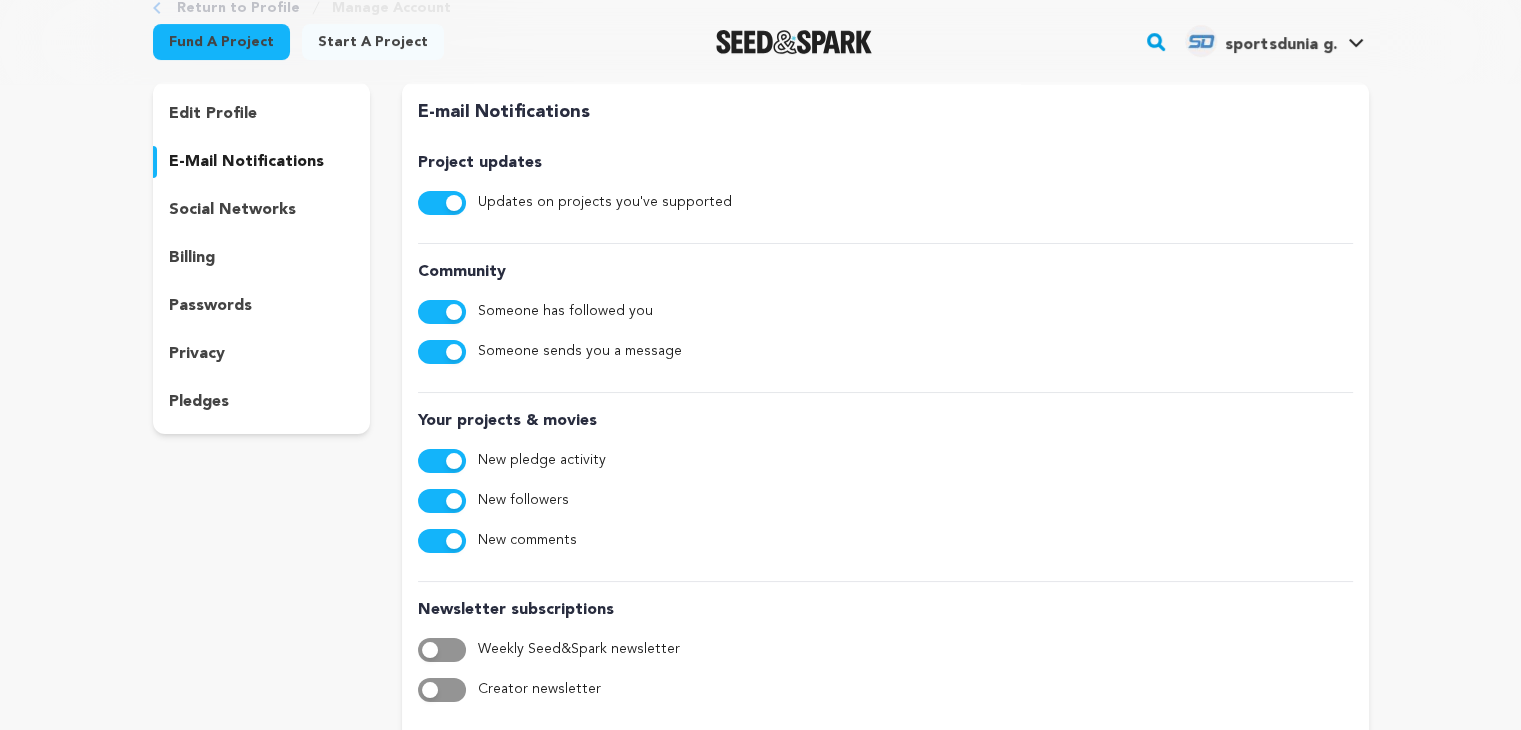 click on "edit profile
e-mail notifications
social networks
billing
passwords
privacy
pledges" at bounding box center (262, 258) 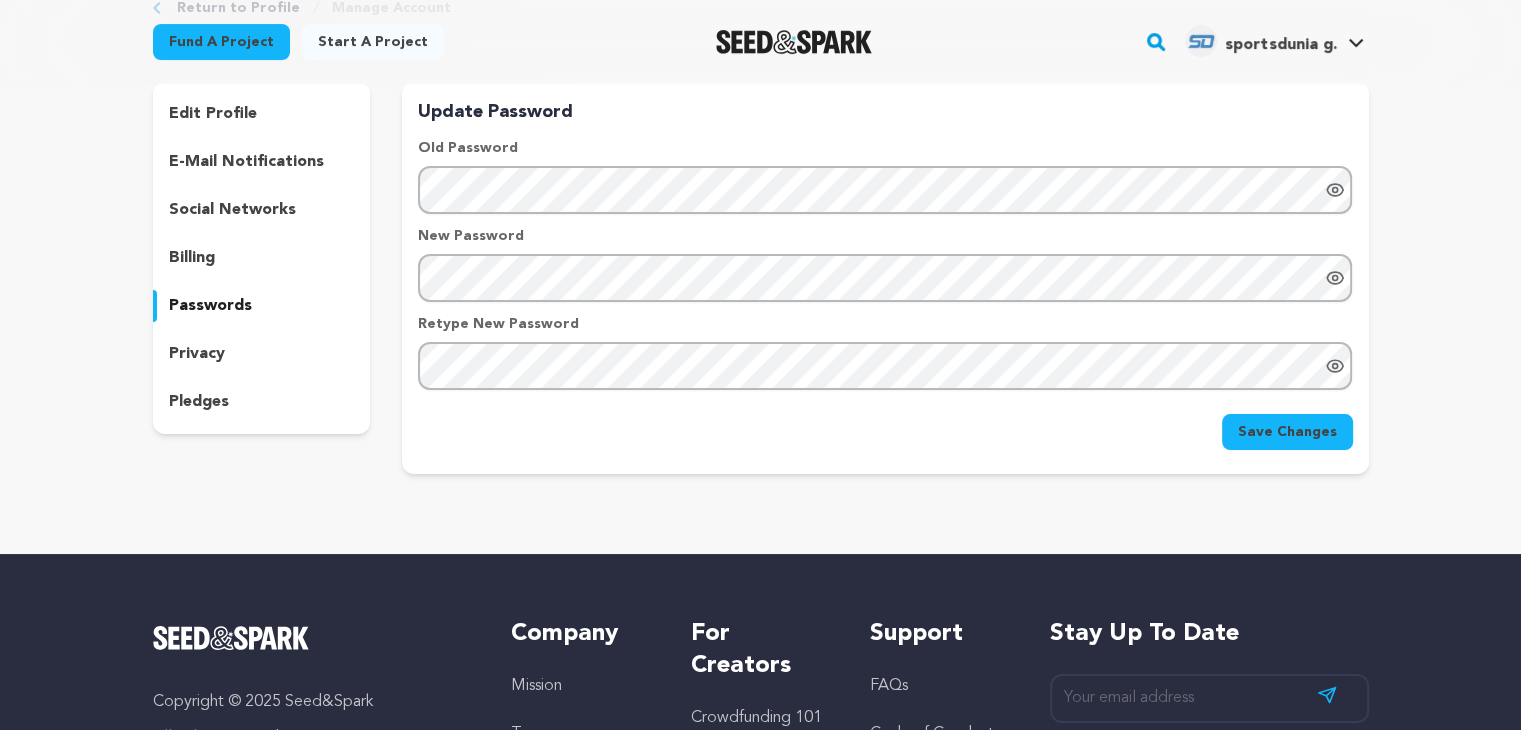 click on "privacy" at bounding box center [262, 354] 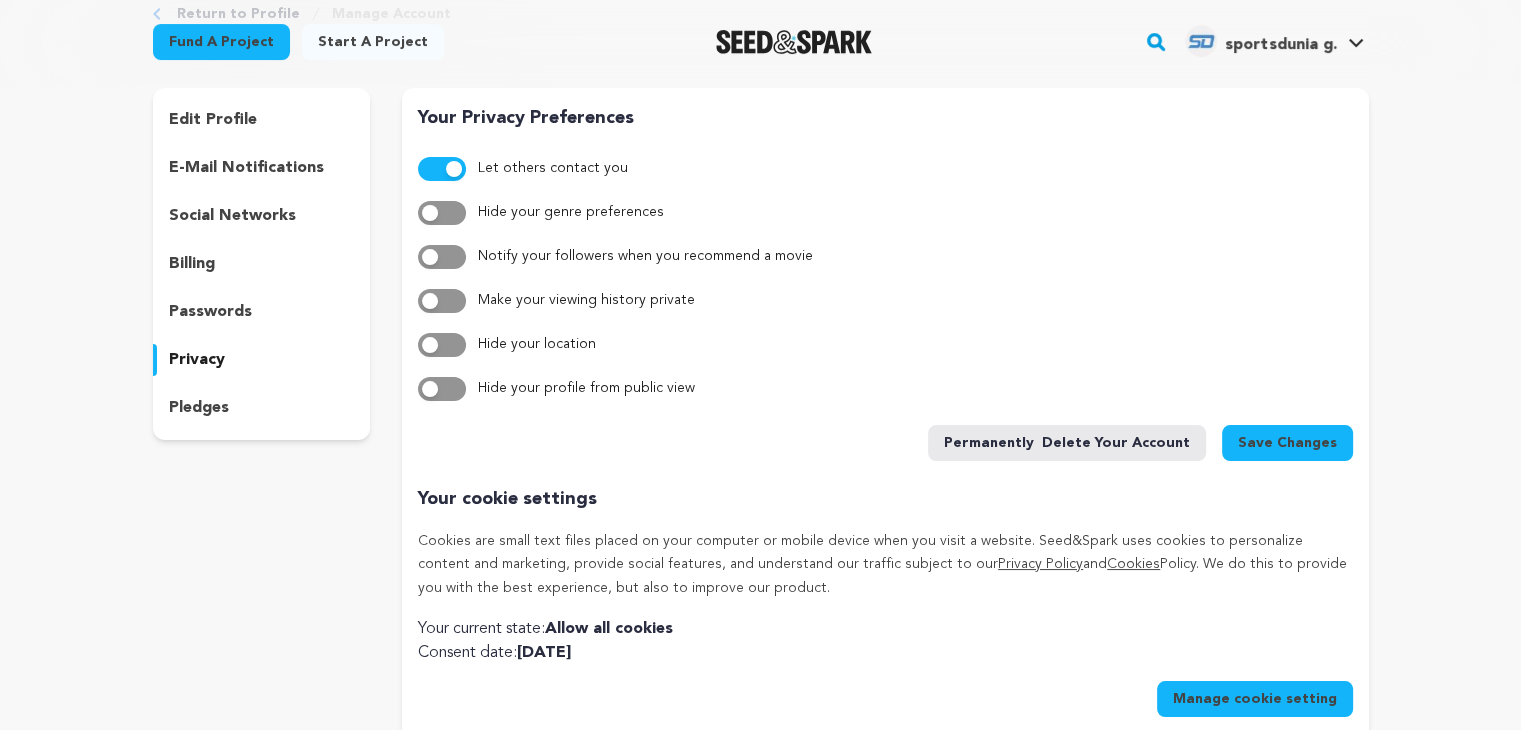 scroll, scrollTop: 115, scrollLeft: 0, axis: vertical 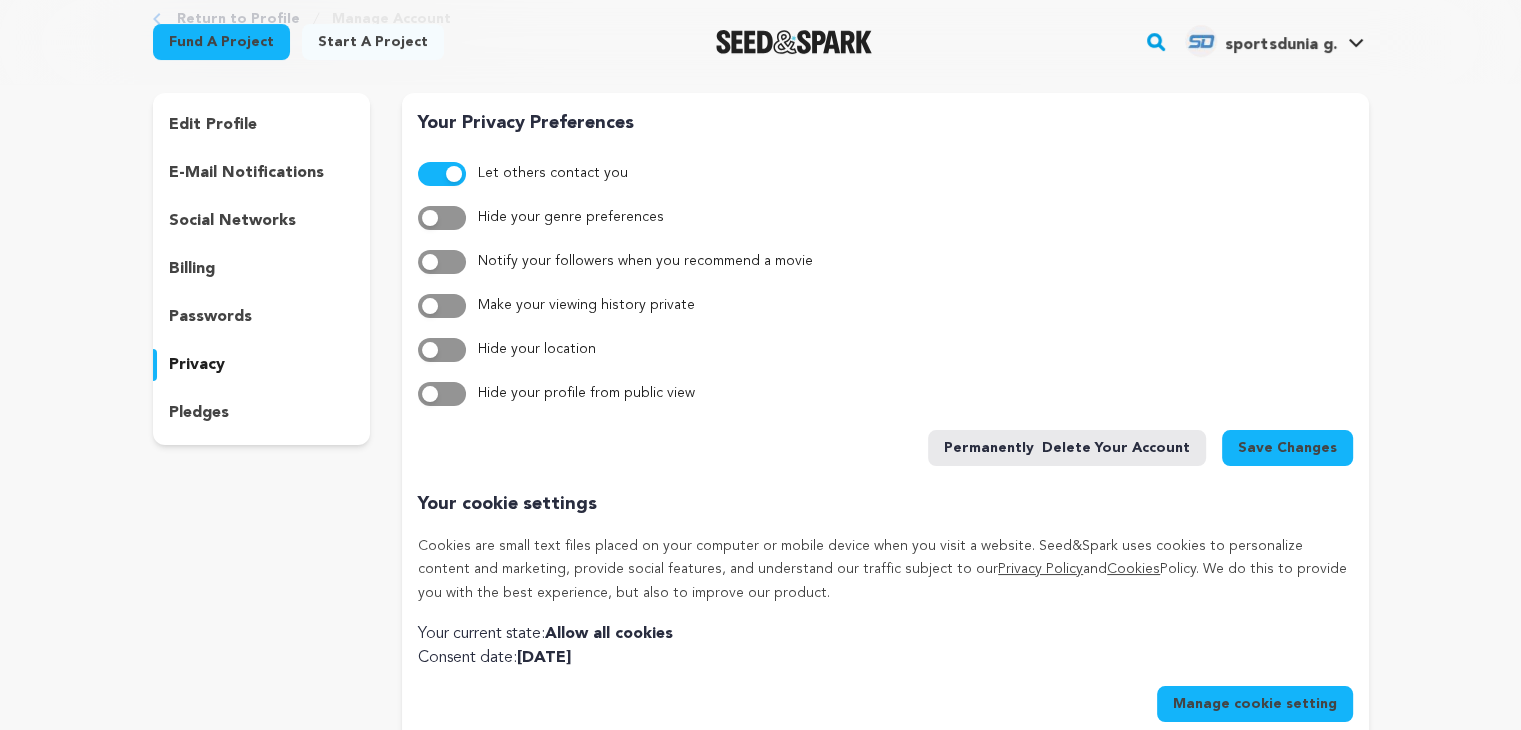 click on "pledges" at bounding box center [262, 413] 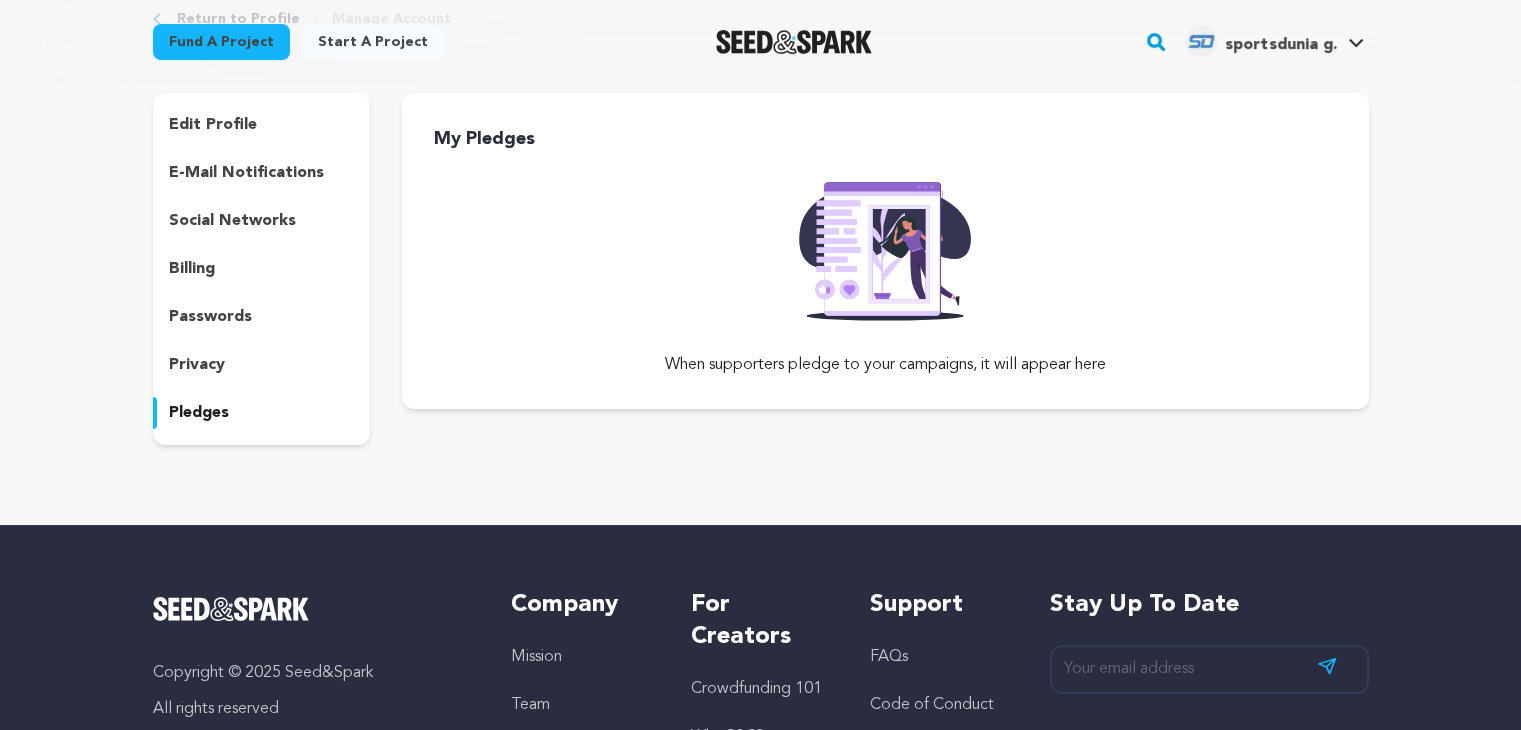 scroll, scrollTop: 0, scrollLeft: 0, axis: both 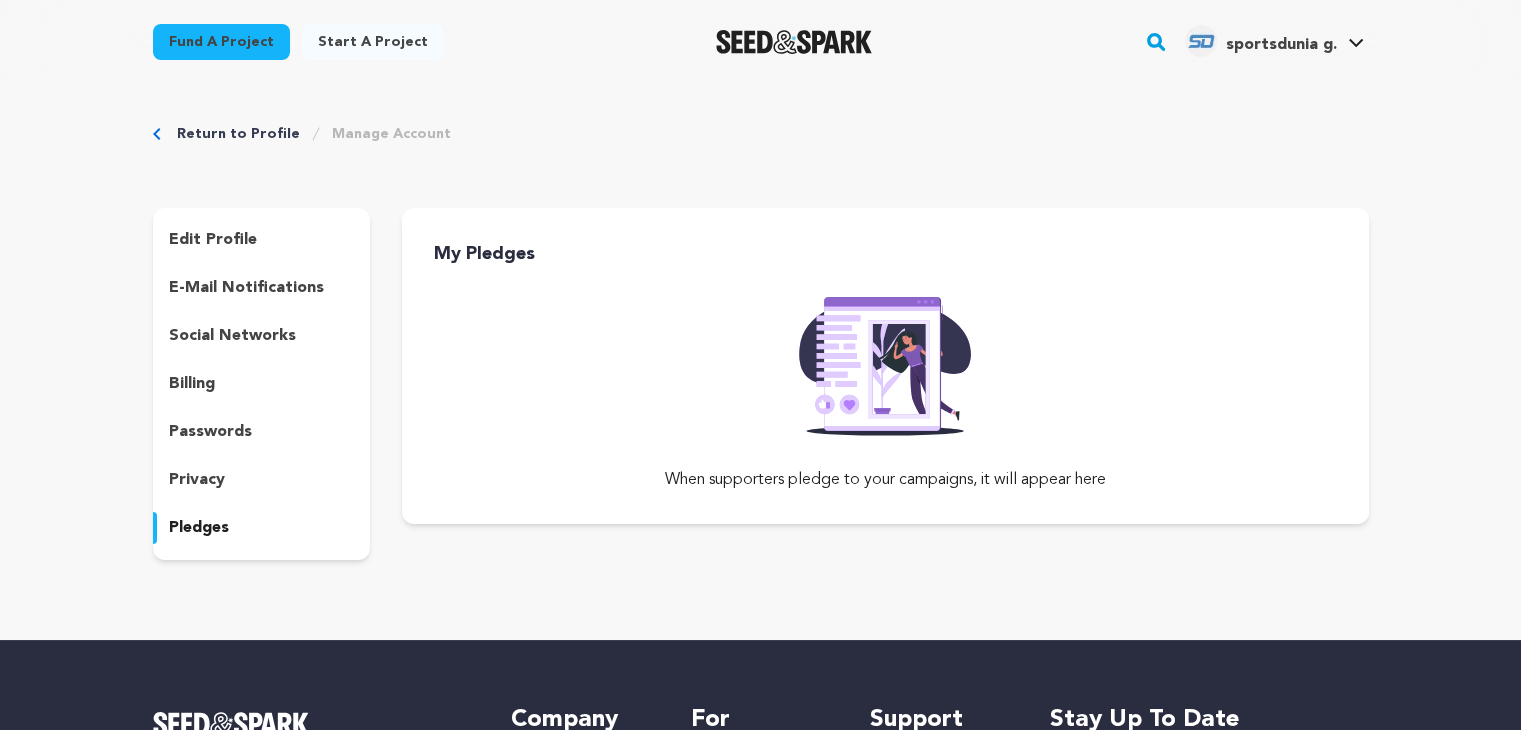 click on "e-mail notifications" at bounding box center [246, 288] 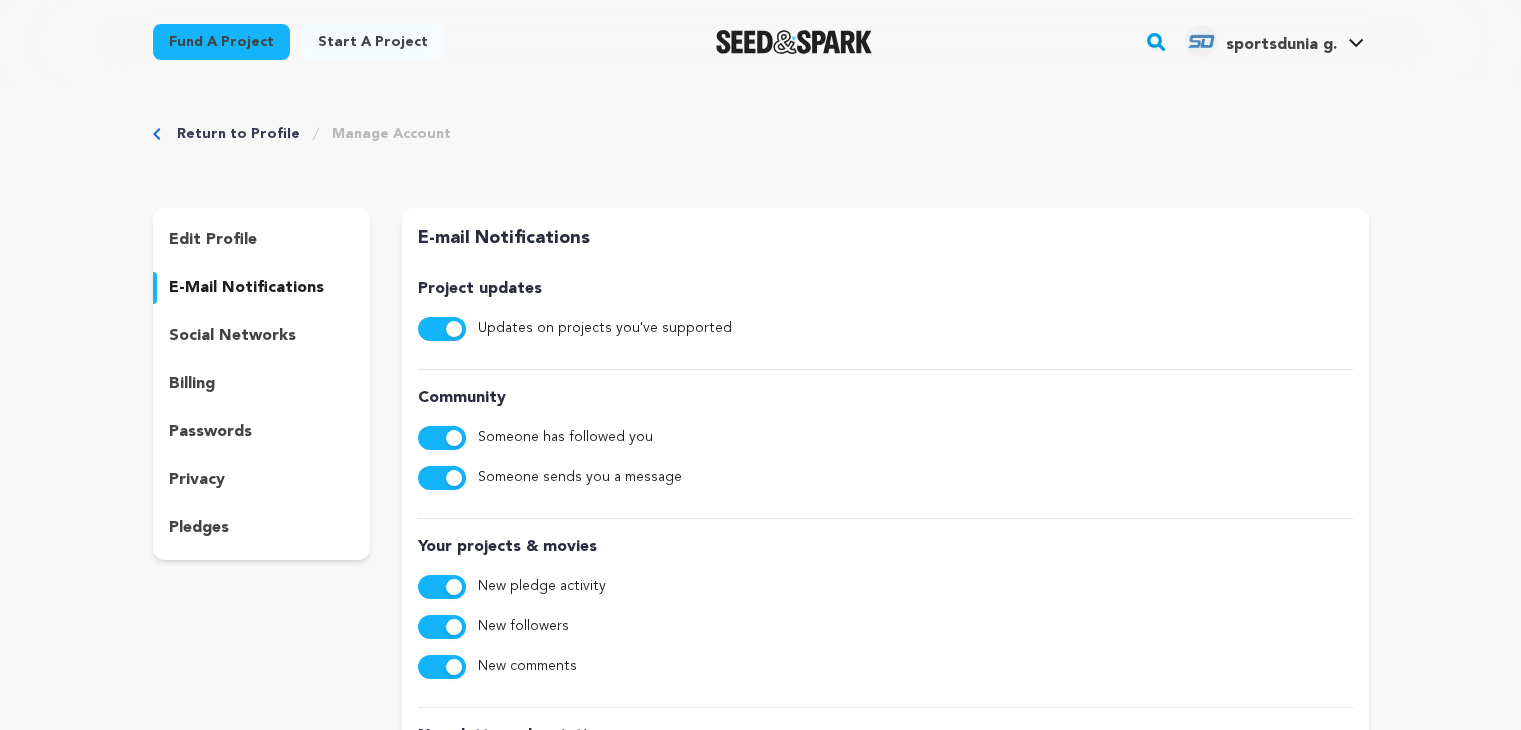 click on "edit profile
e-mail notifications
social networks
billing
passwords
privacy
pledges" at bounding box center (262, 384) 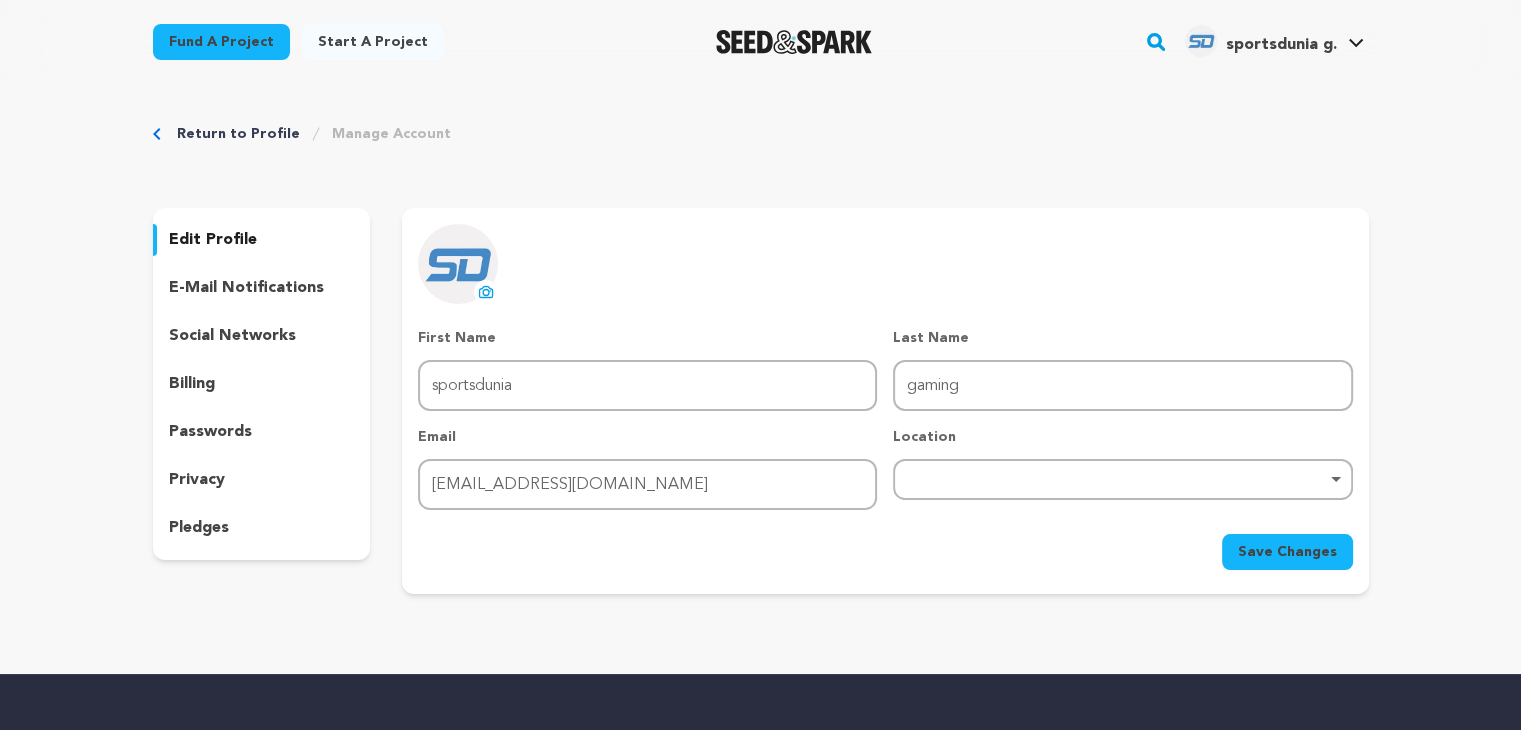 click on "Remove item" at bounding box center (1122, 479) 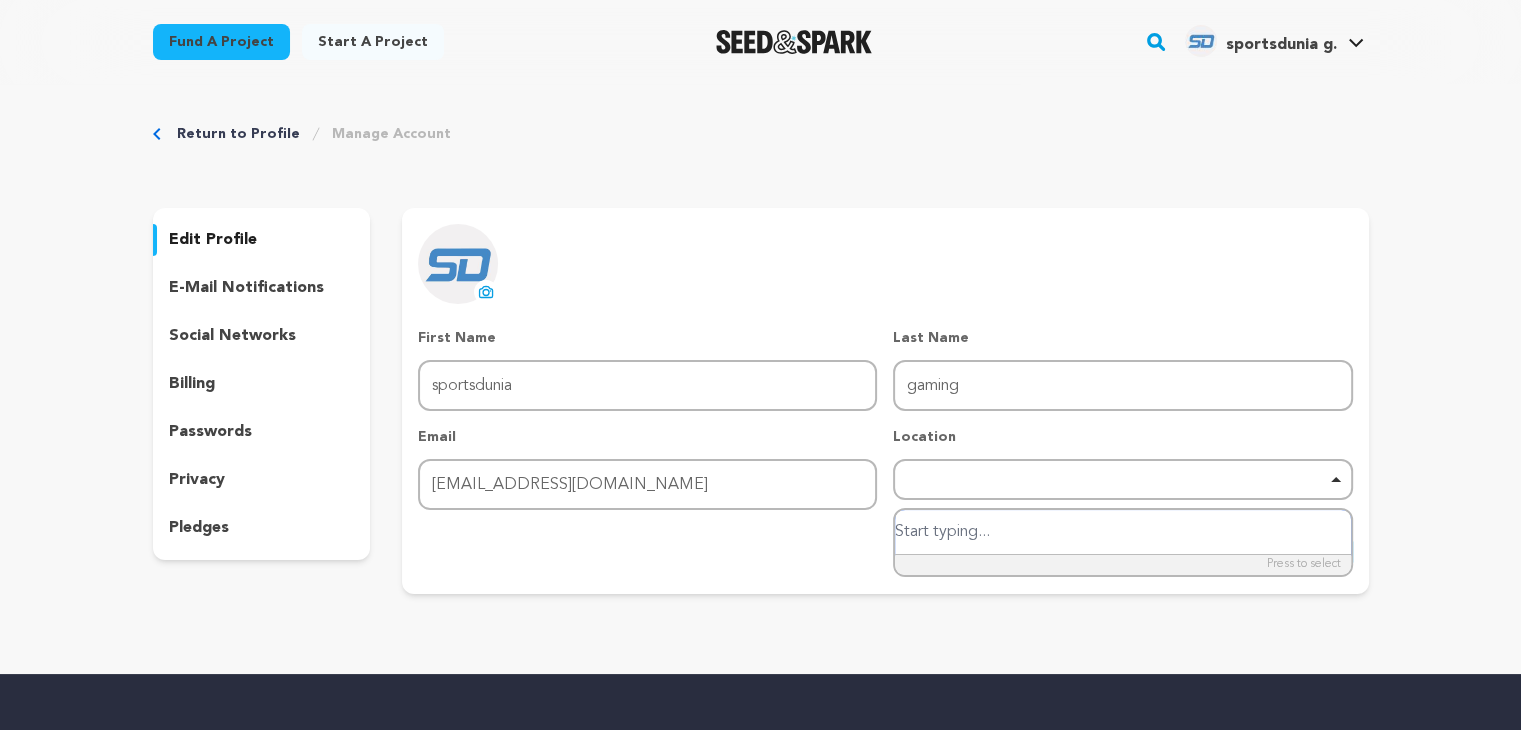 click on "Remove item" at bounding box center (1122, 479) 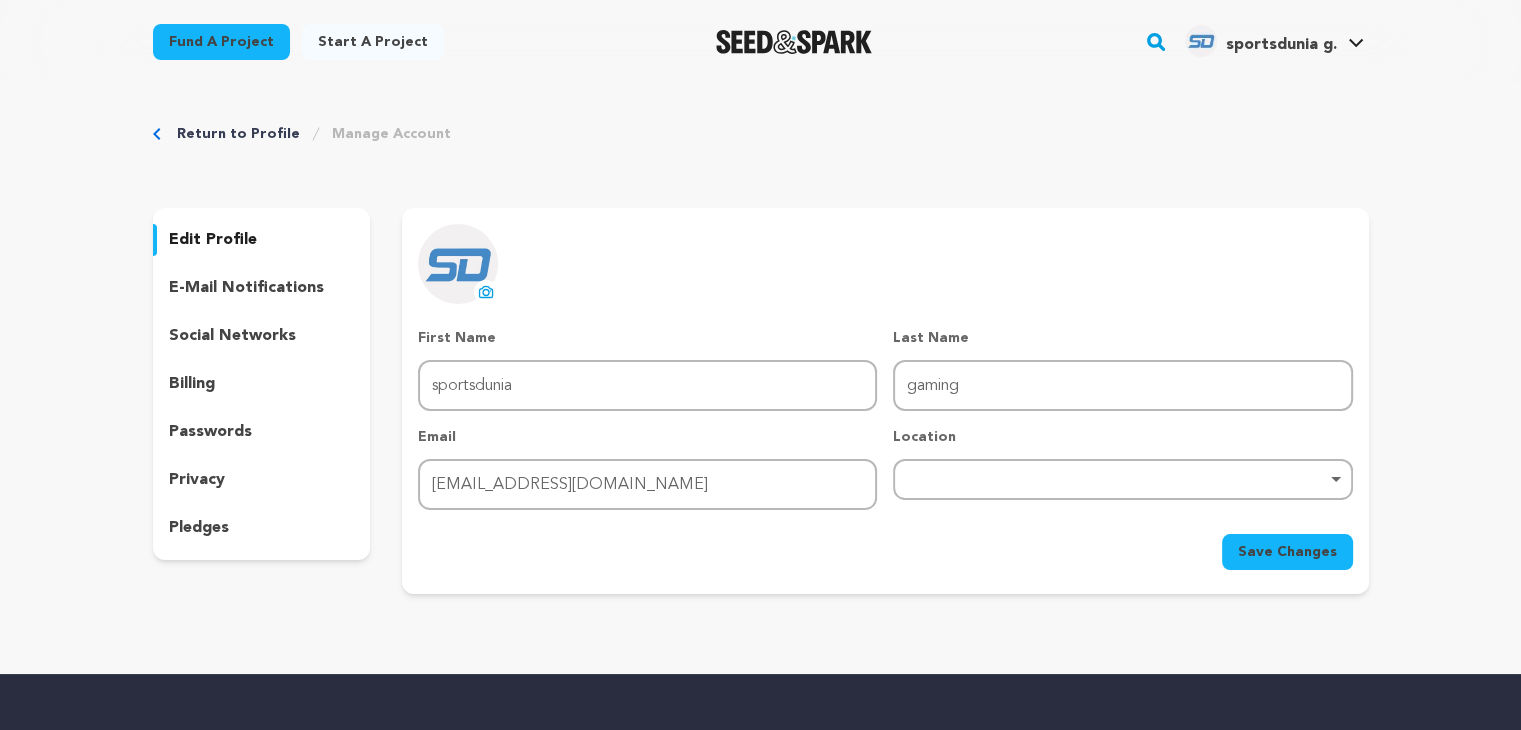 click on "social networks" at bounding box center (232, 336) 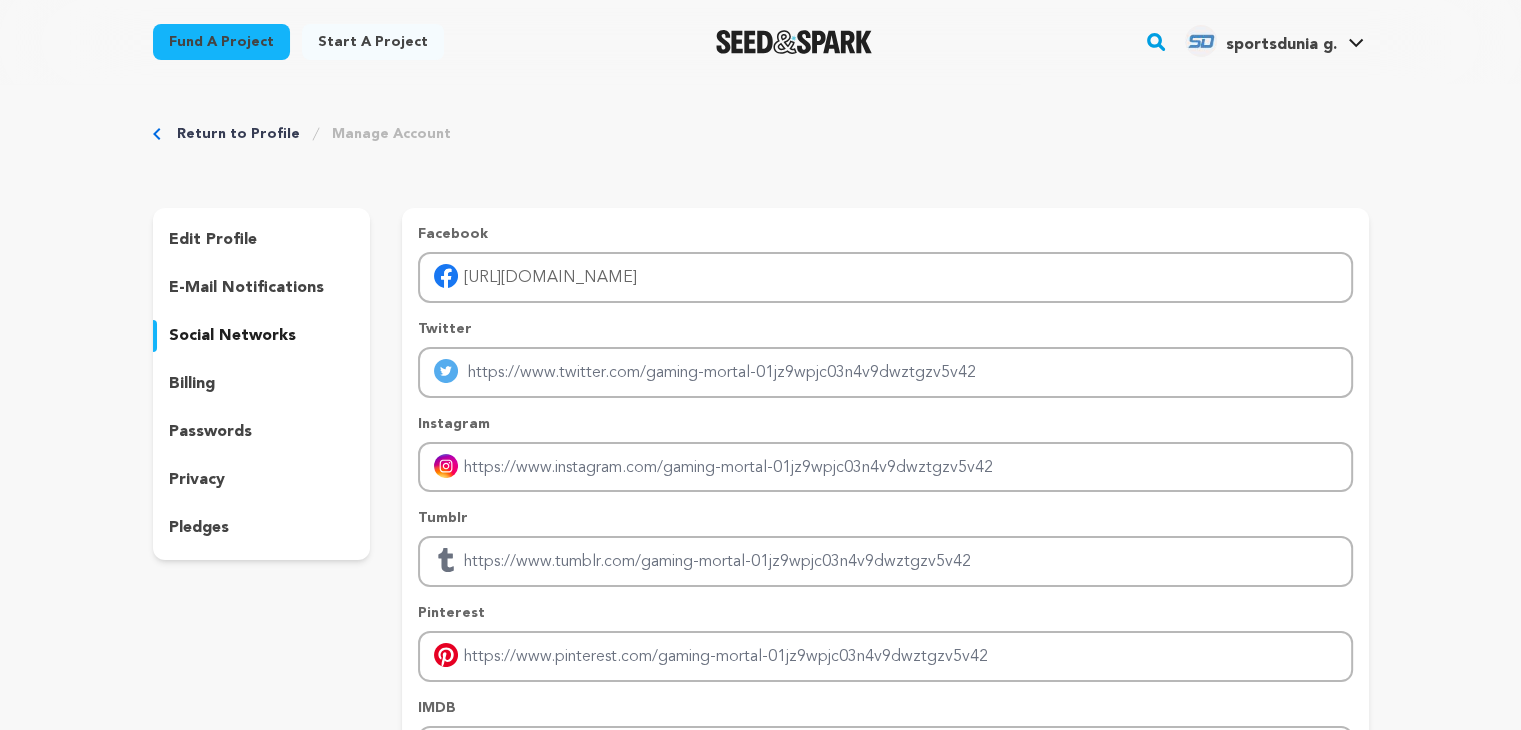 click on "e-mail notifications" at bounding box center (246, 288) 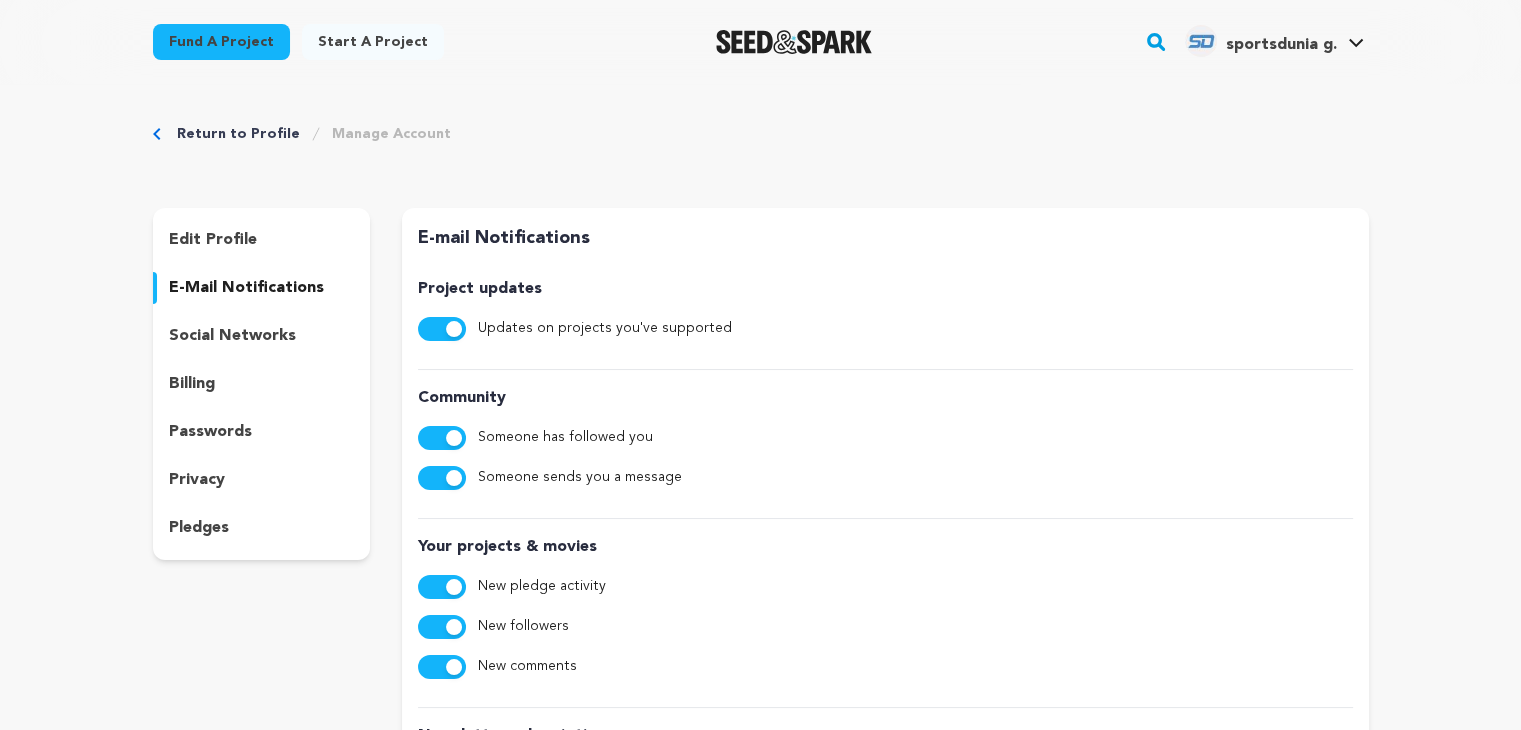 click on "edit profile" at bounding box center (213, 240) 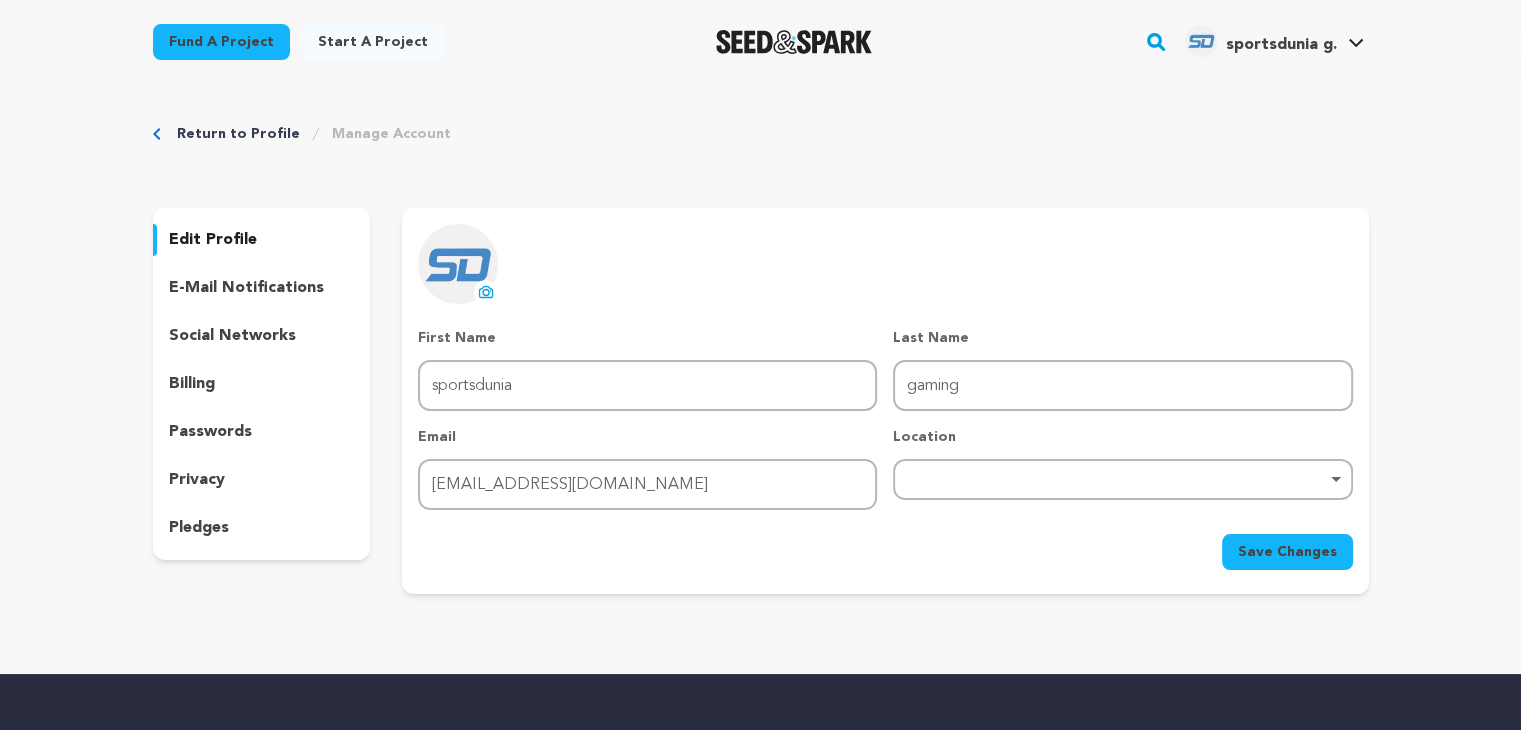 click on "sportsdunia g." at bounding box center [1280, 45] 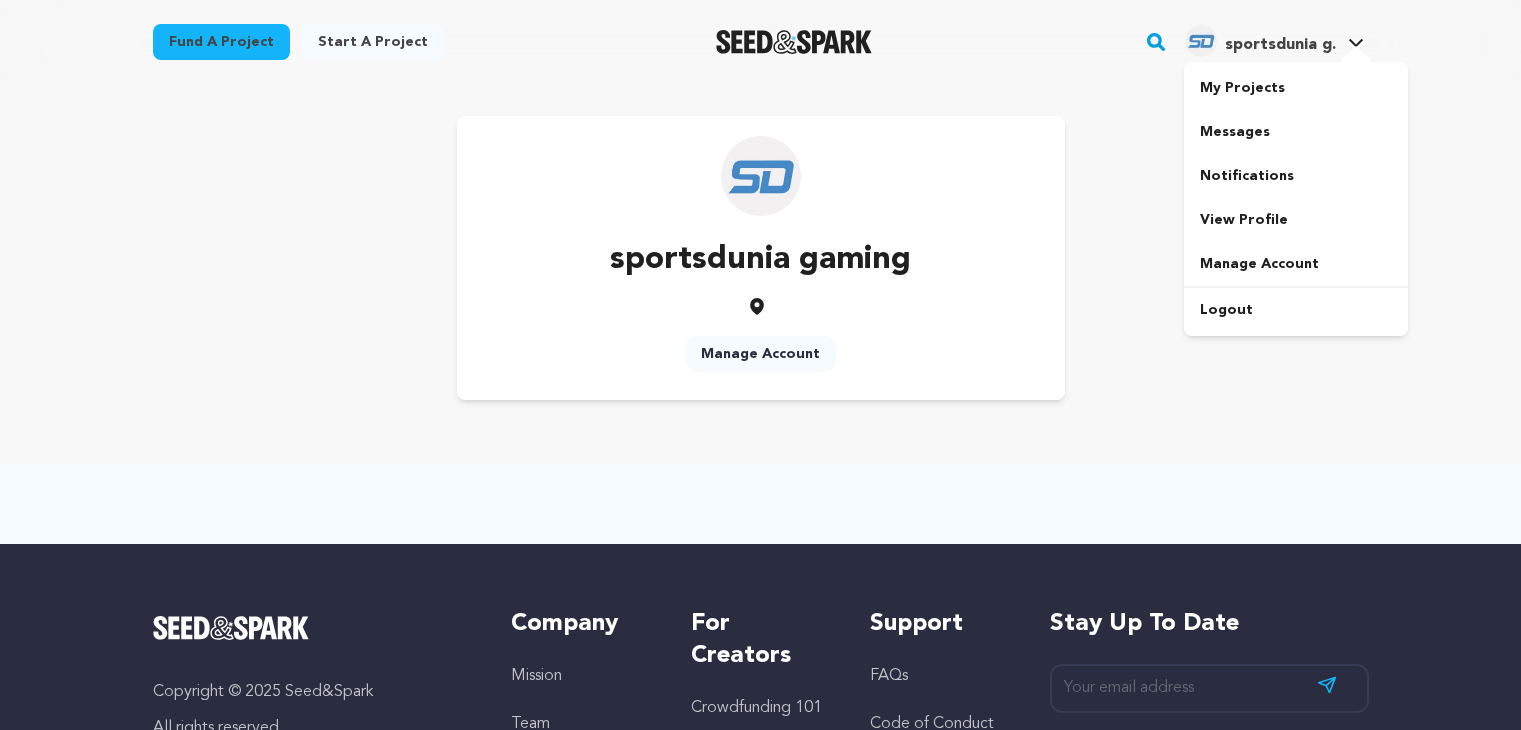 scroll, scrollTop: 0, scrollLeft: 0, axis: both 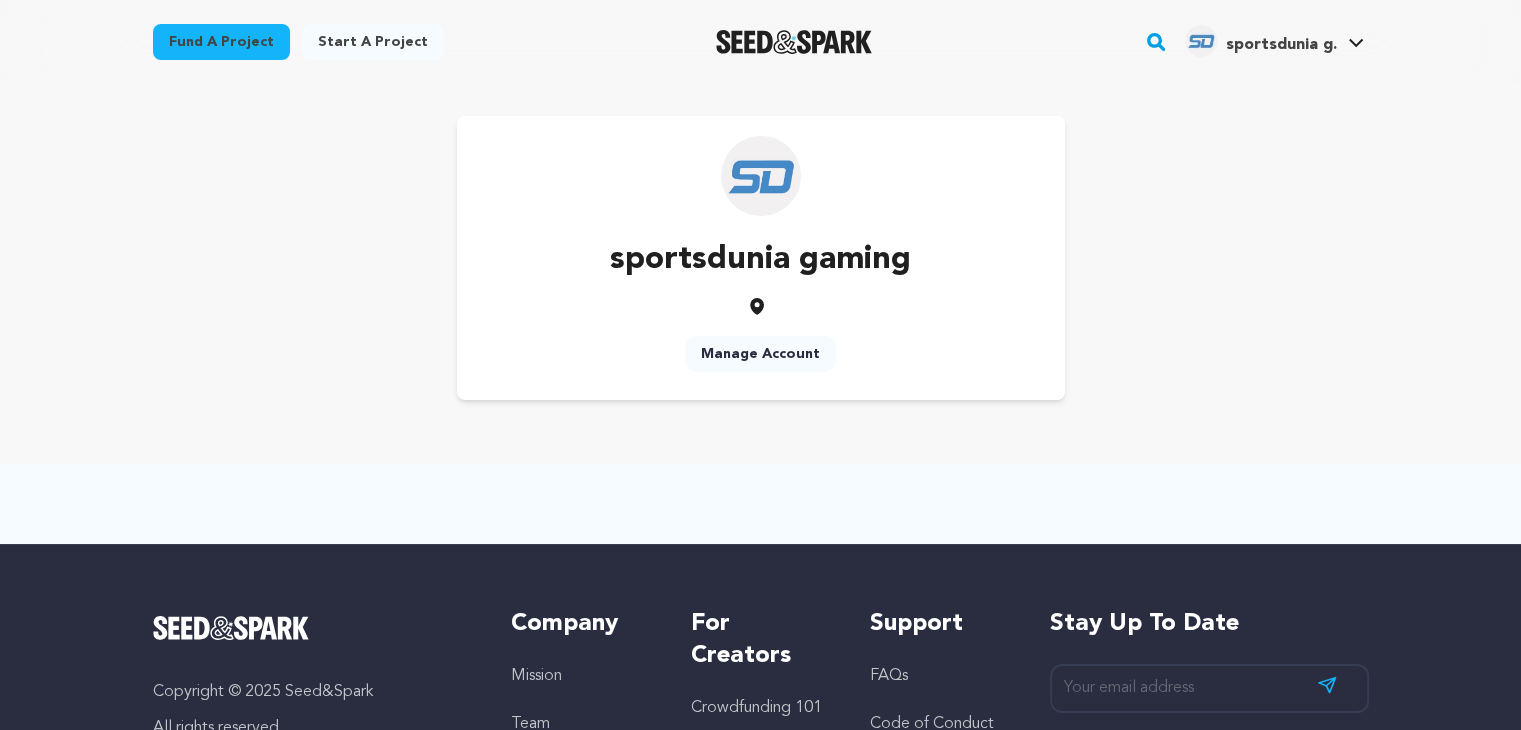 click on "sportsdunia gaming" at bounding box center [760, 260] 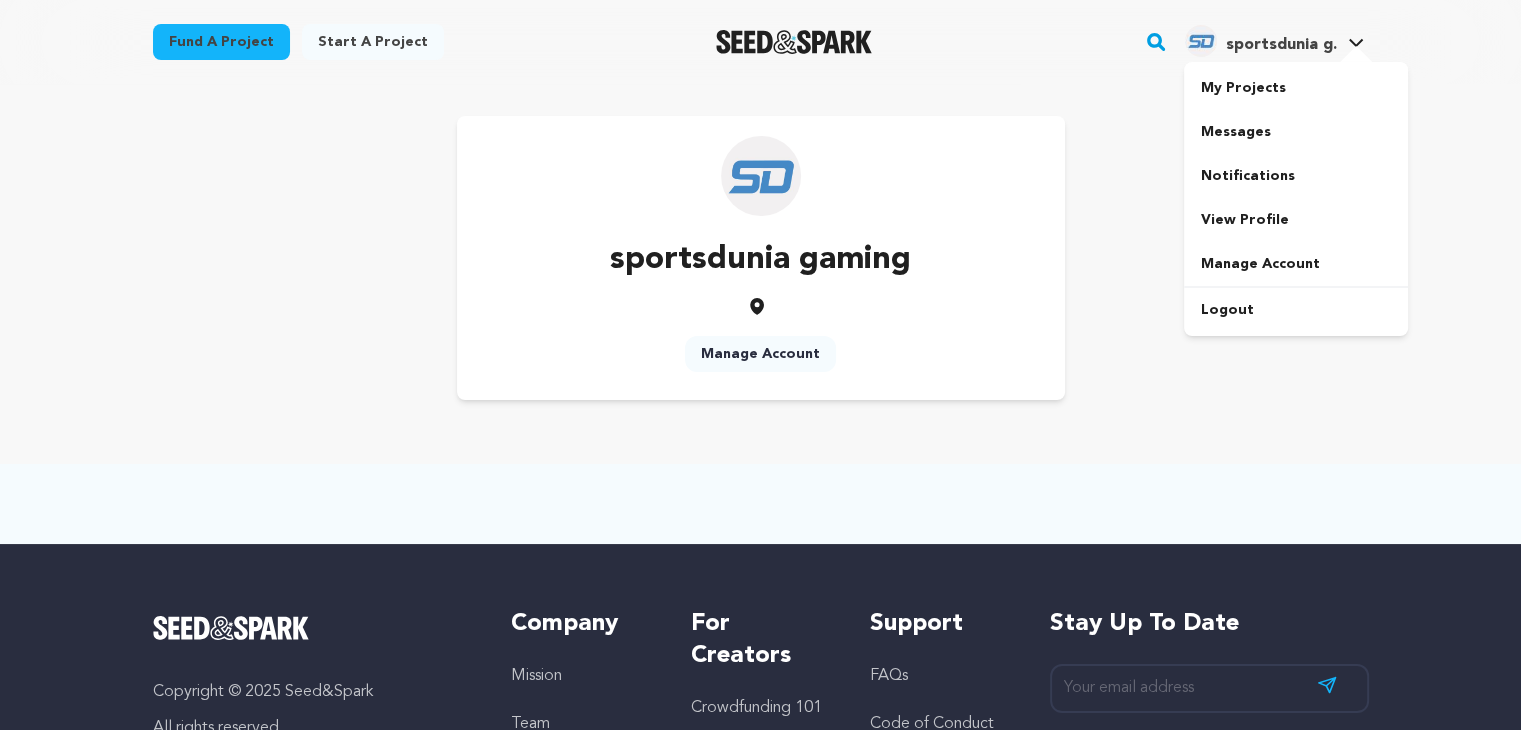 click on "sportsdunia g." at bounding box center [1280, 45] 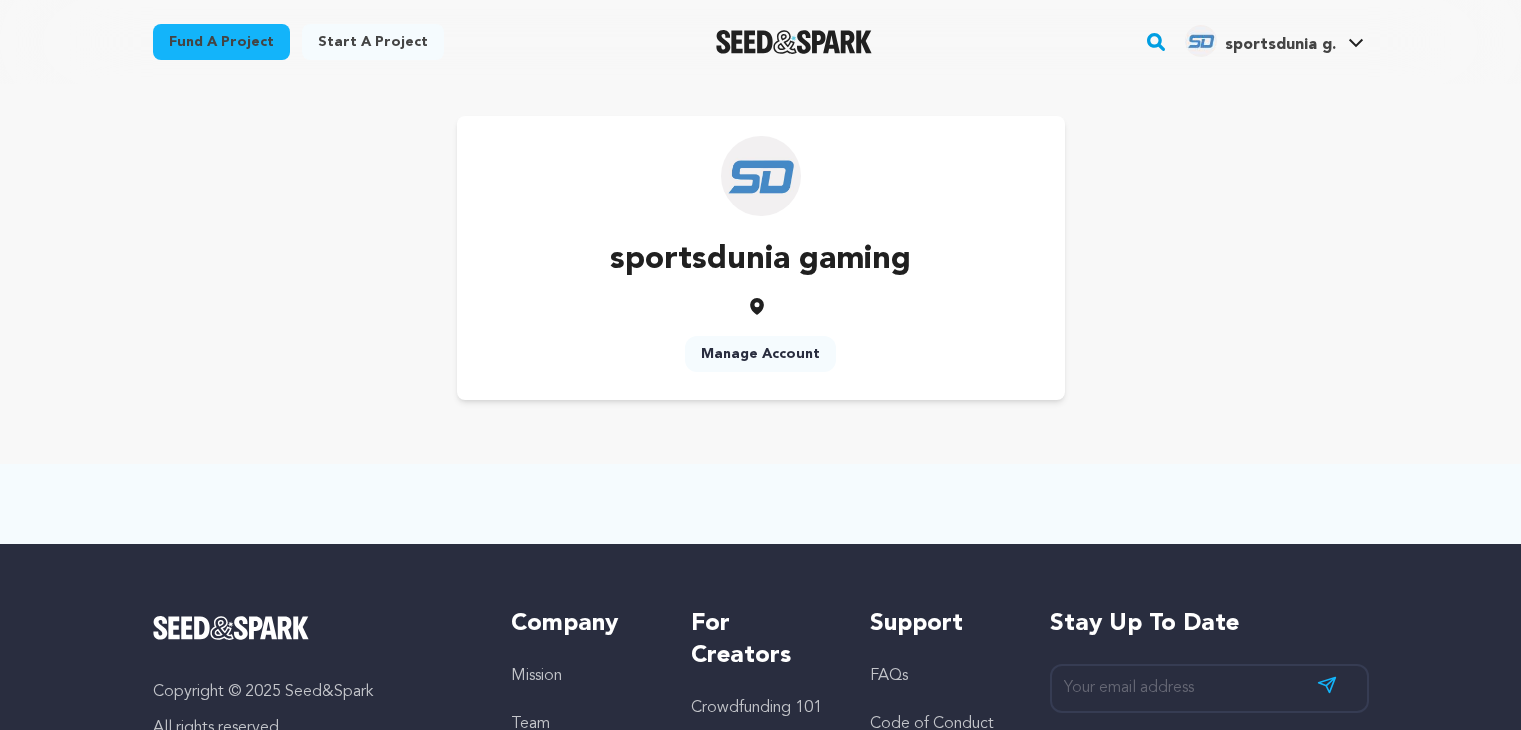 scroll, scrollTop: 0, scrollLeft: 0, axis: both 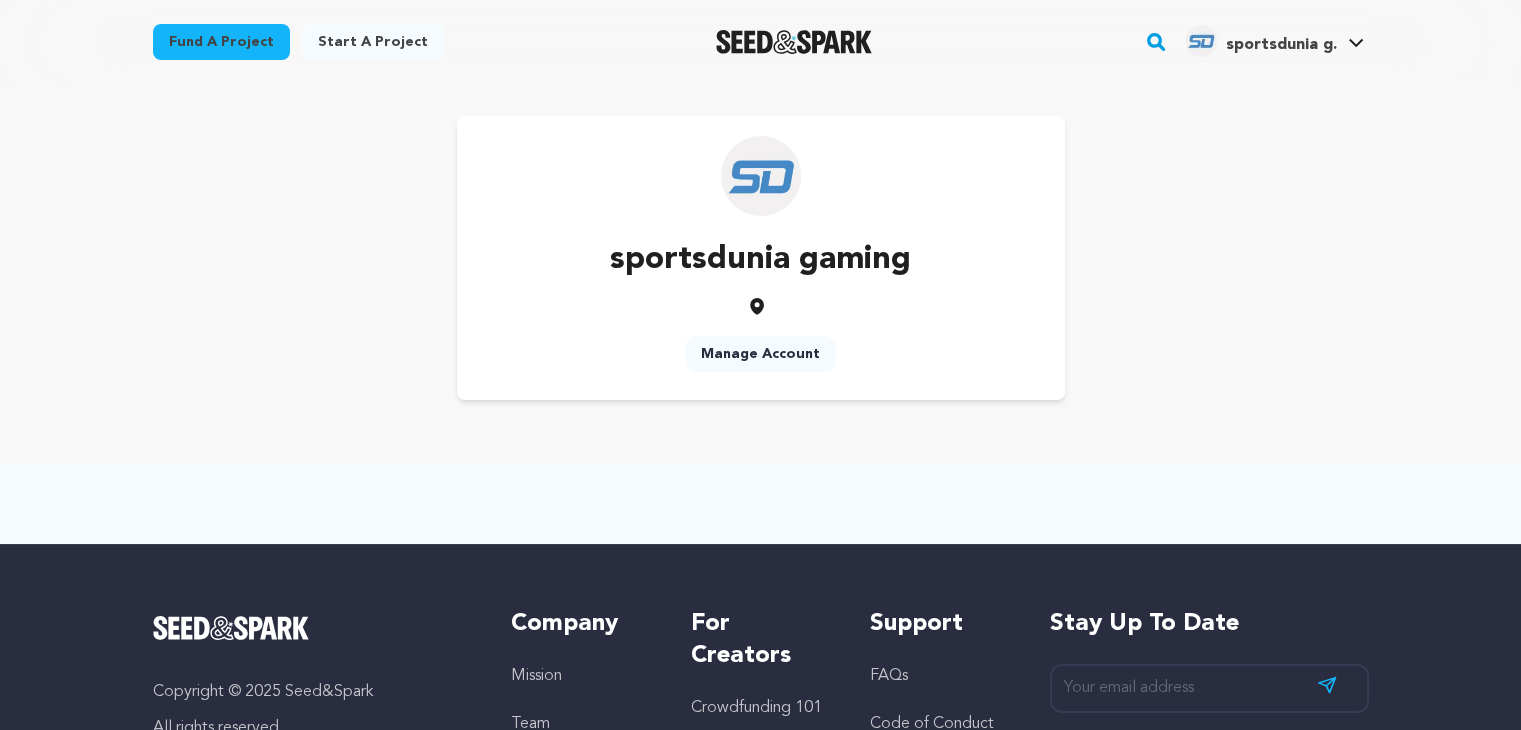 click on "Manage Account" at bounding box center [760, 354] 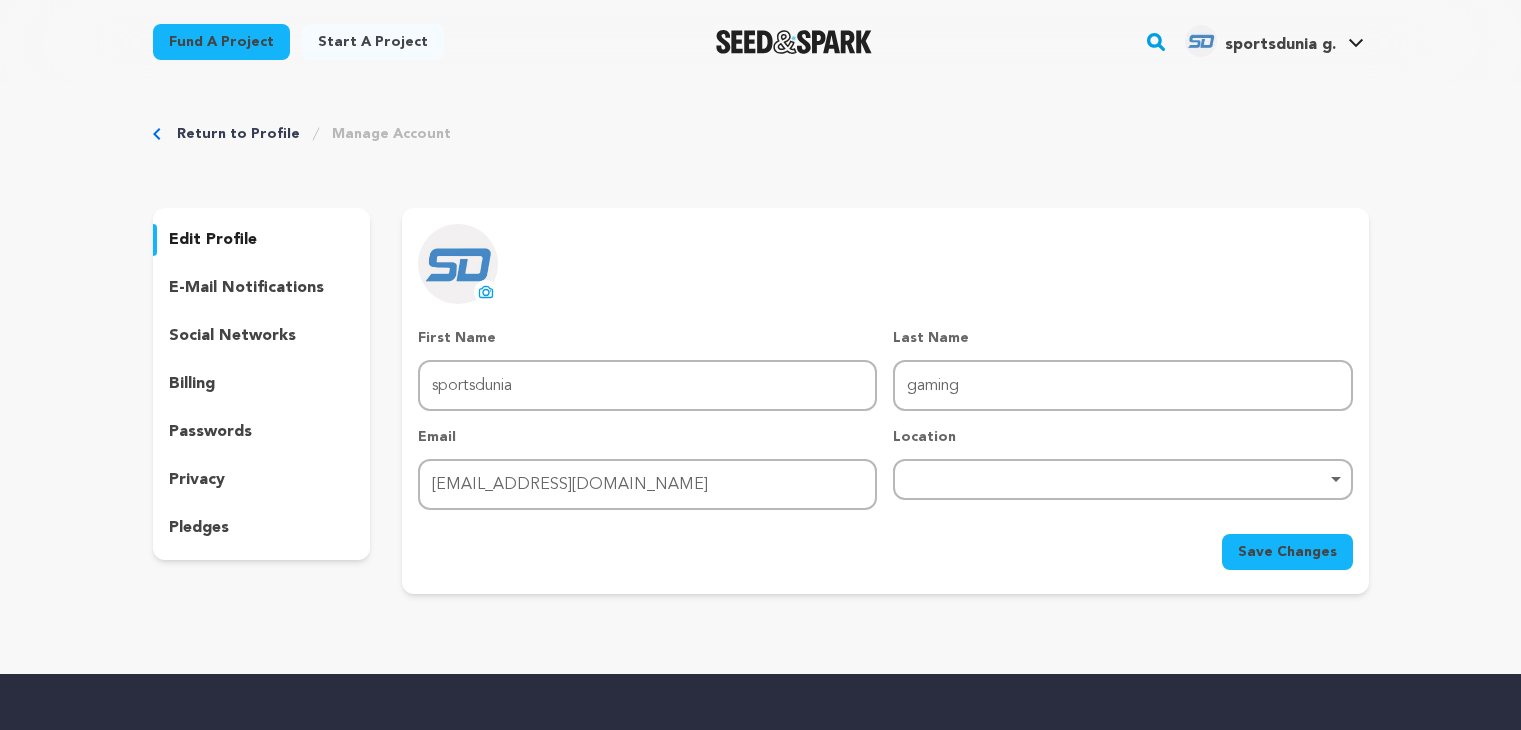 scroll, scrollTop: 0, scrollLeft: 0, axis: both 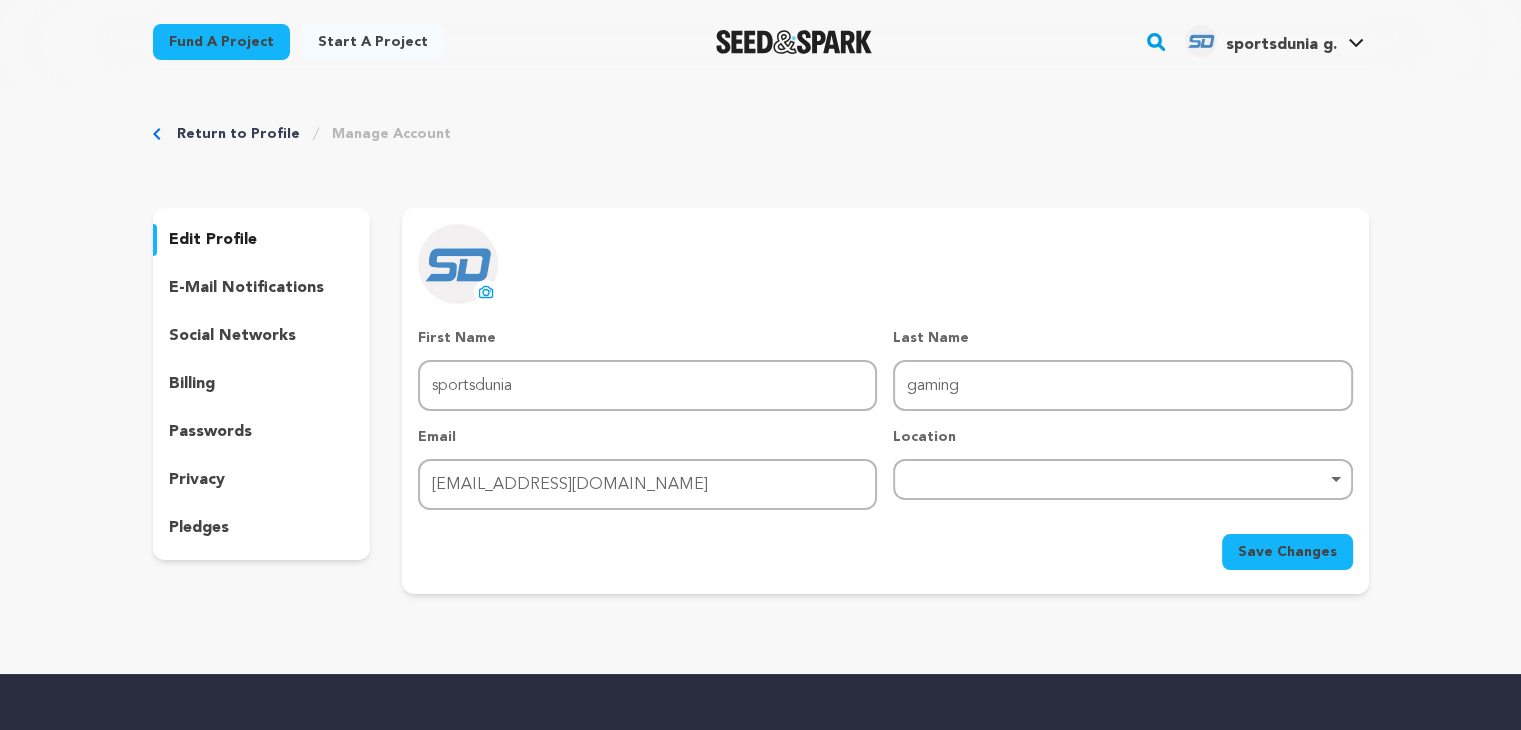 click on "Remove item" at bounding box center (1122, 479) 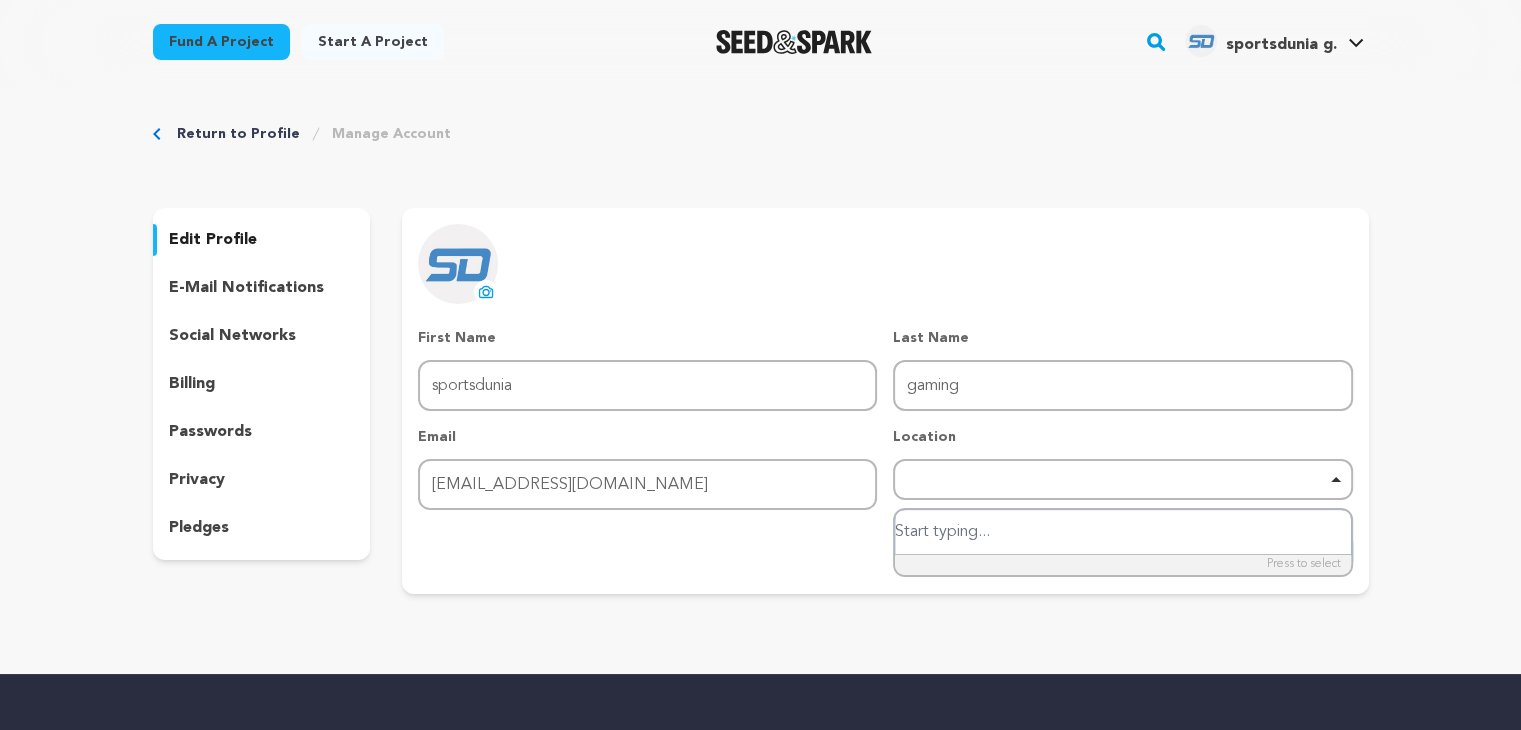 click at bounding box center [1122, 532] 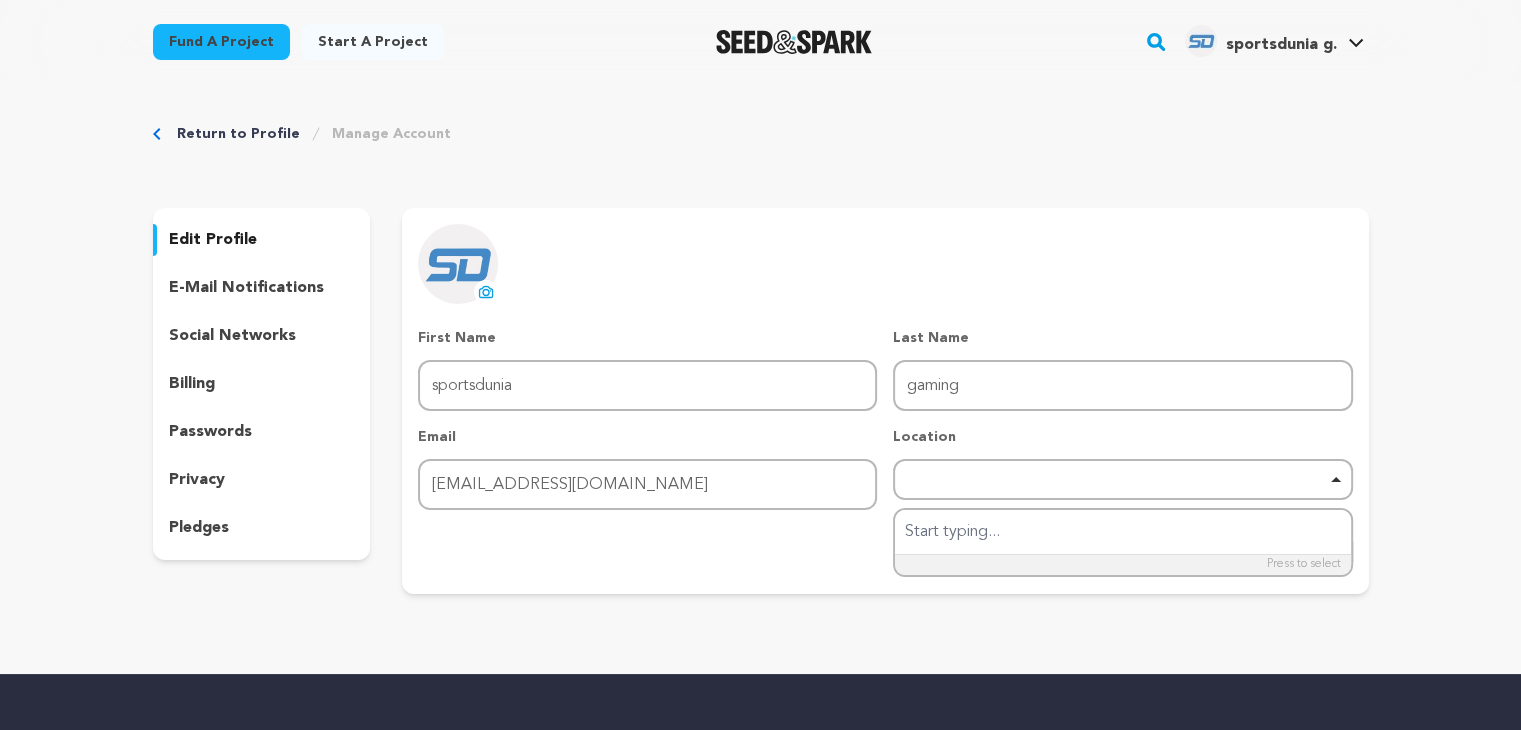 click on "Copyright © 2025 Seed&Spark
All rights reserved
Company
Mission
Team
Careers
Press
Film Forward
For Creators
Crowdfunding
101
Why S&S?
Events
Resources
Support" at bounding box center [761, 930] 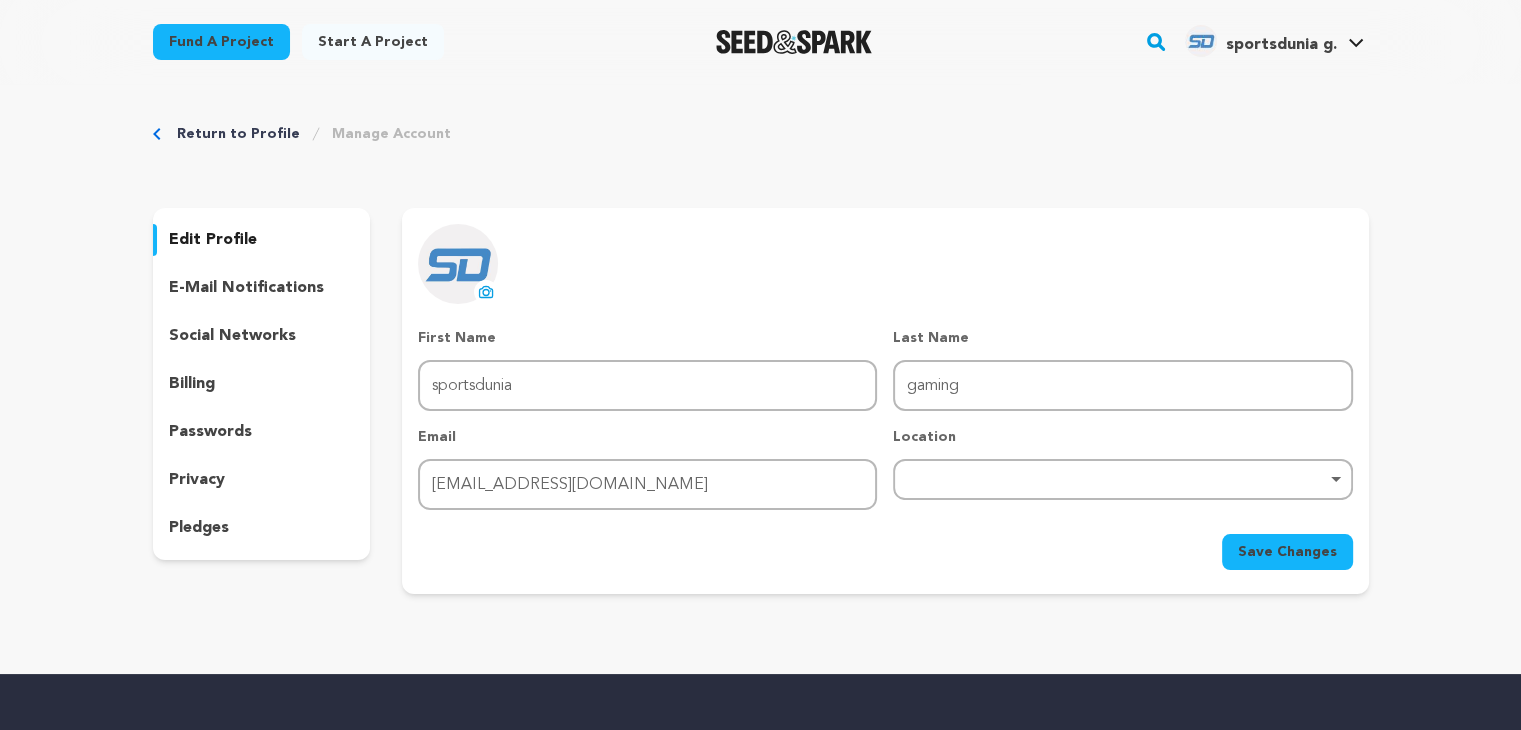 click on "Remove item" at bounding box center [1122, 479] 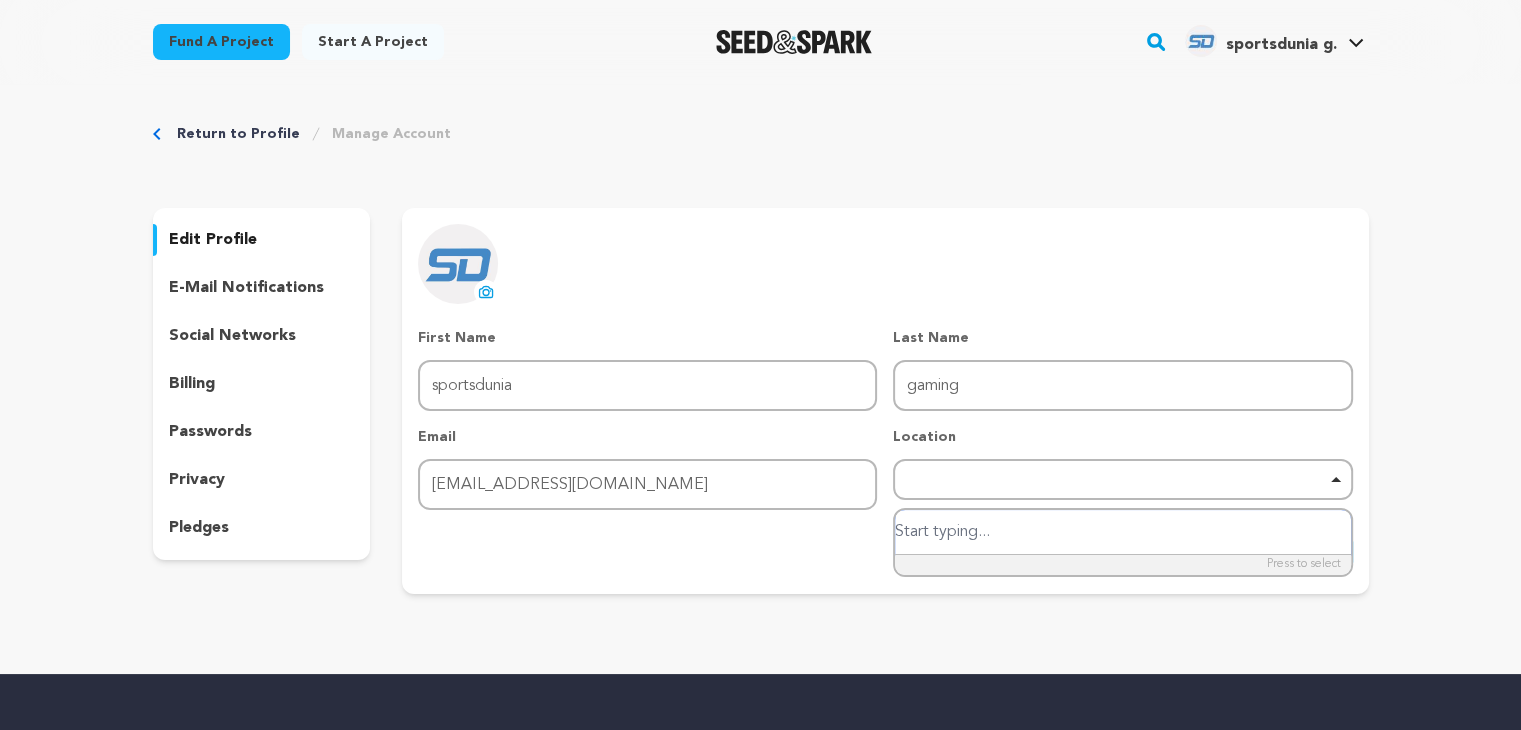 paste on "[URL][DOMAIN_NAME]" 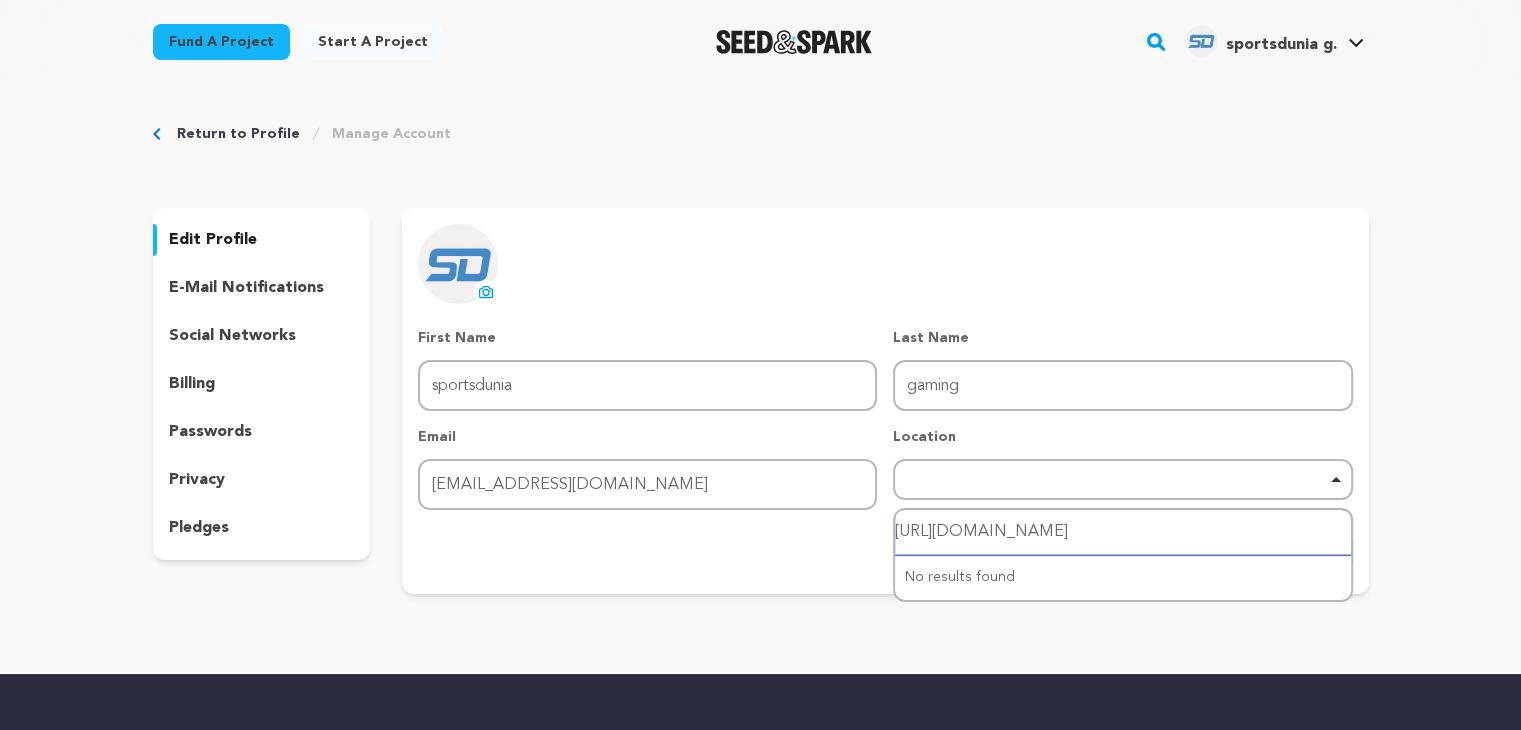 type on "[URL][DOMAIN_NAME]" 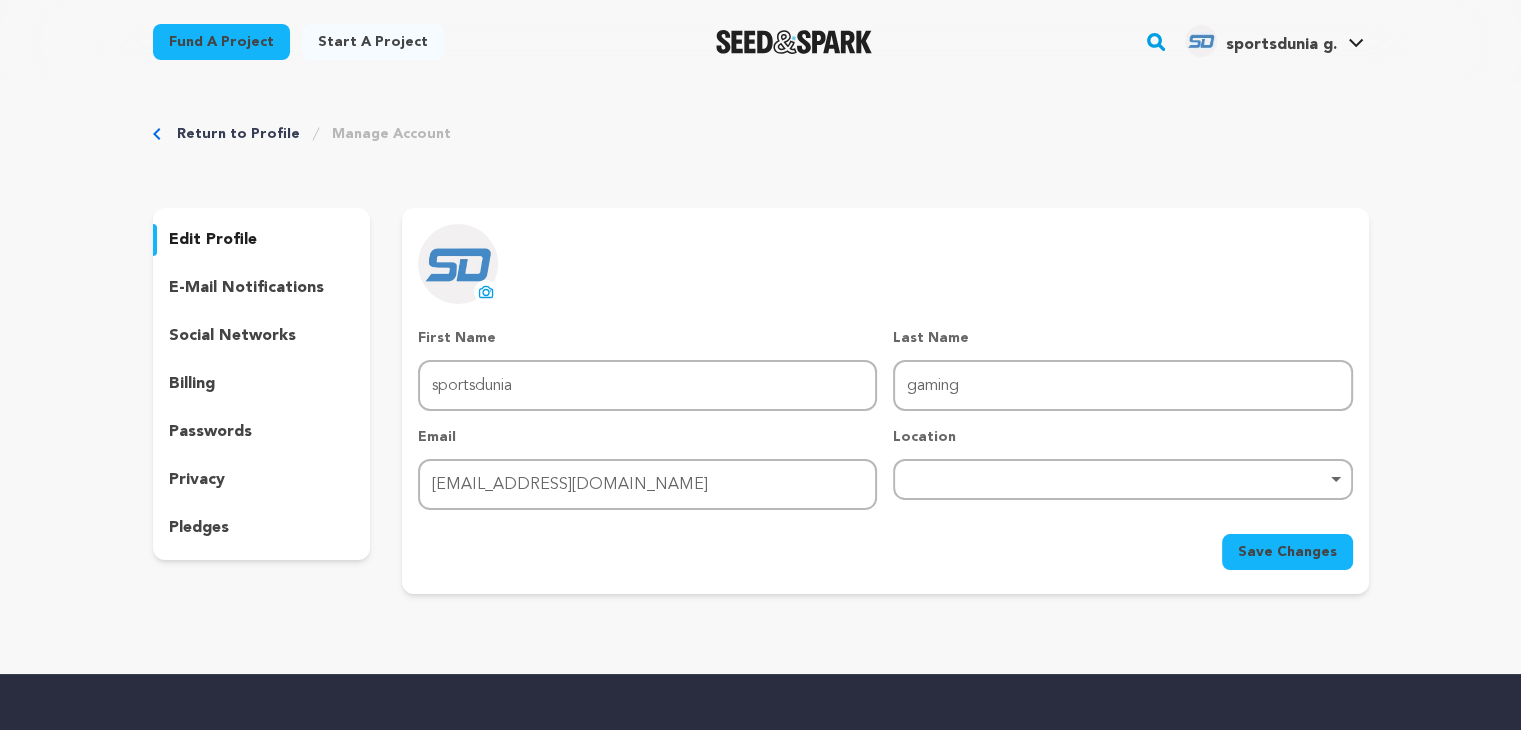click on "First Name
First Name
sportsdunia
Last Name
Last Name
gaming
Email
Email
[EMAIL_ADDRESS][DOMAIN_NAME]
Location
Remove item [URL][DOMAIN_NAME] No results found
Save Changes" at bounding box center [885, 449] 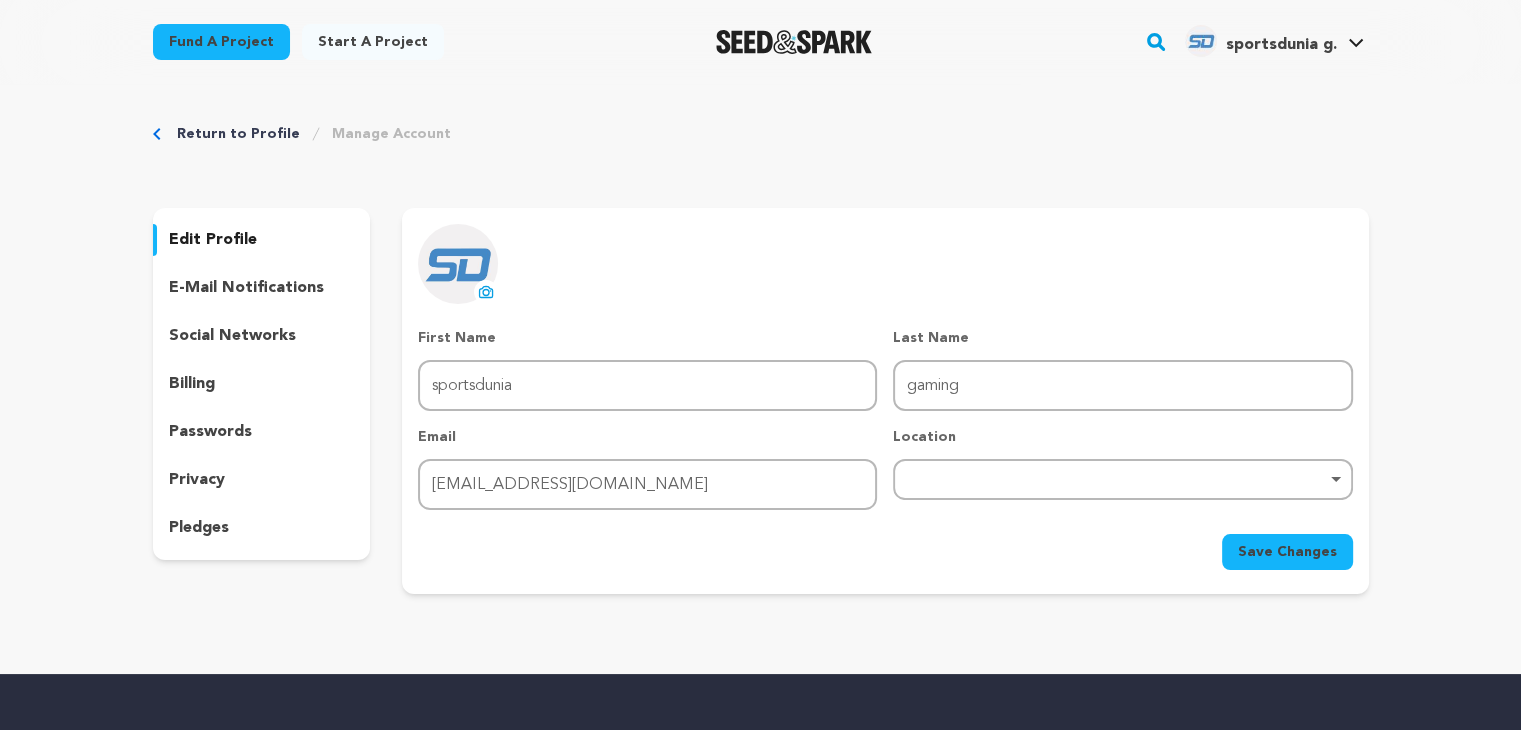 click on "social networks" at bounding box center (262, 336) 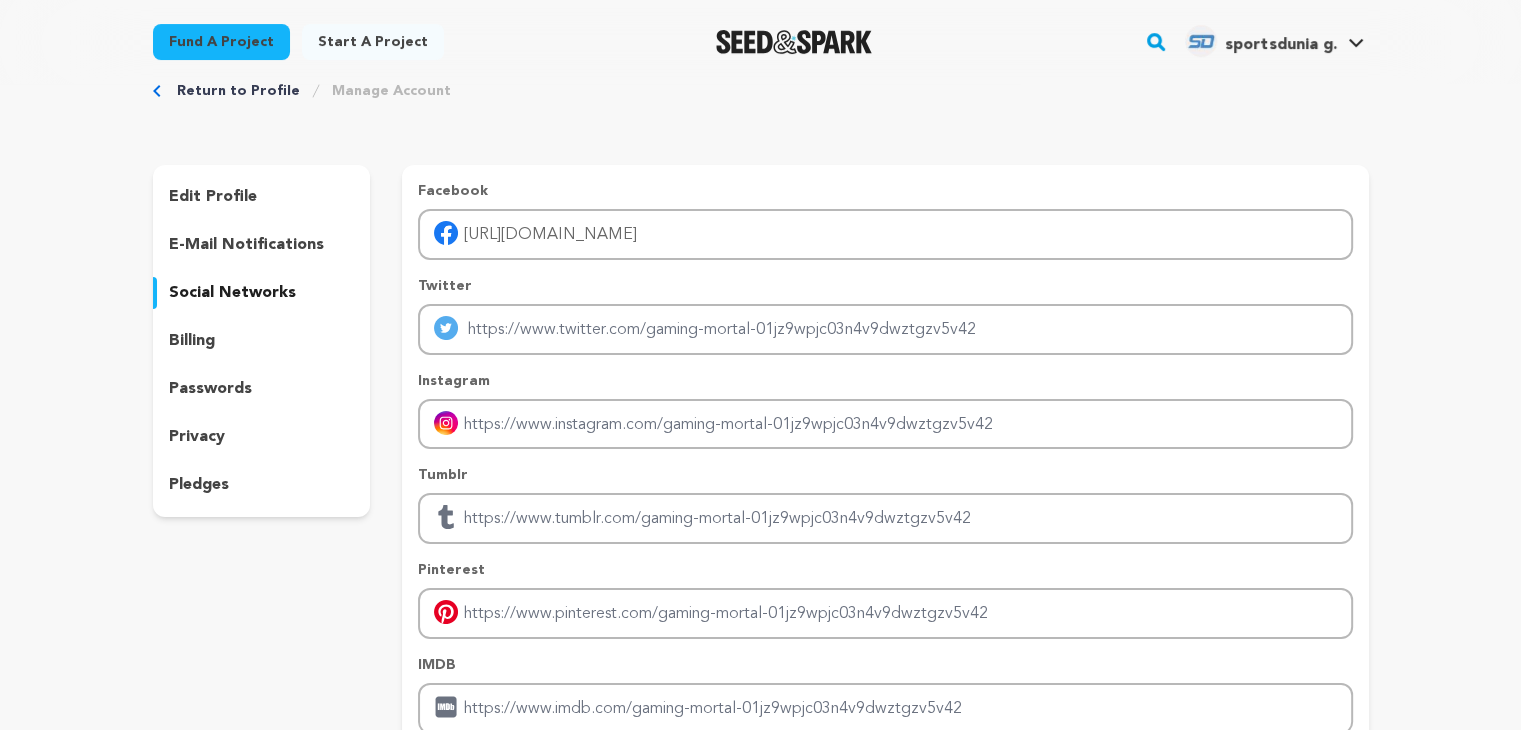 scroll, scrollTop: 42, scrollLeft: 0, axis: vertical 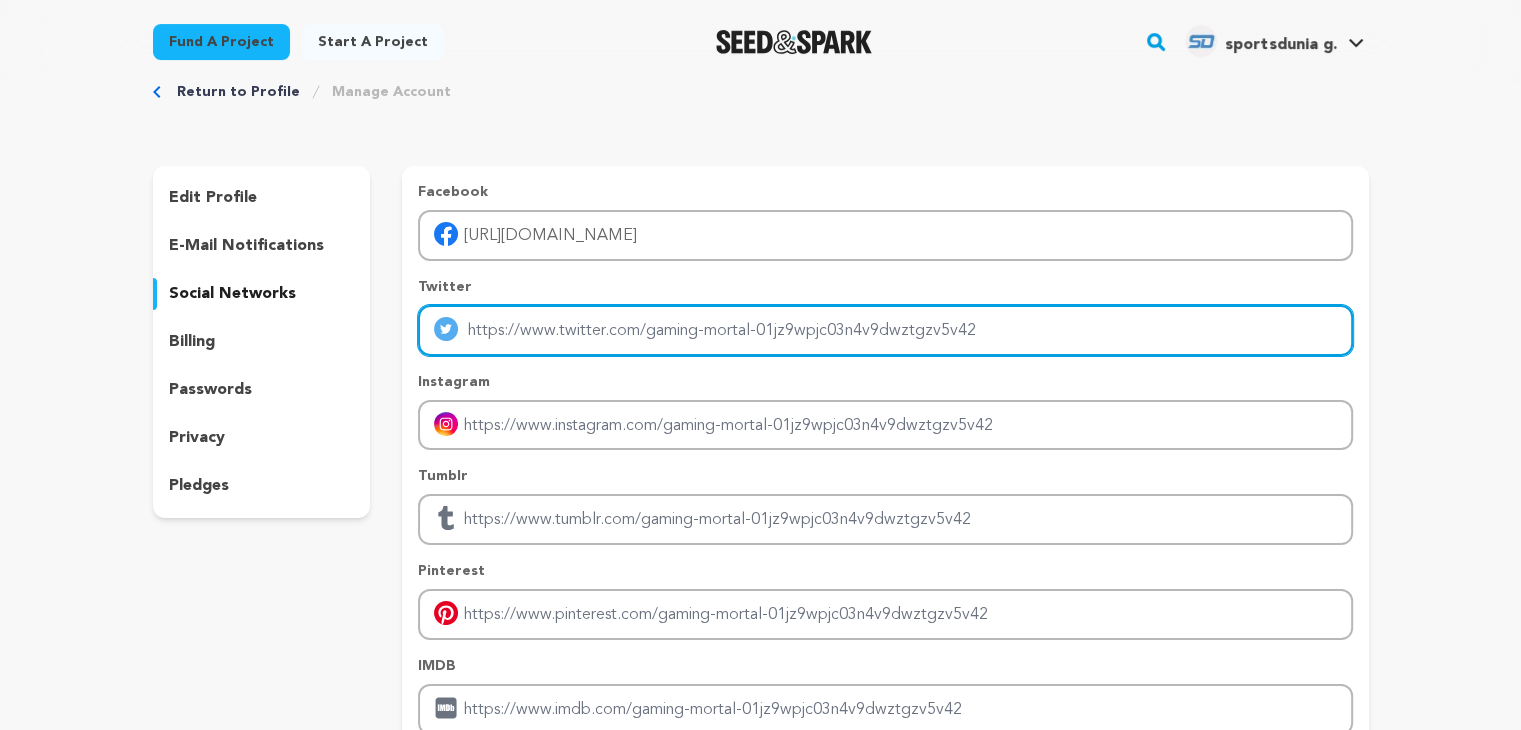 click at bounding box center [885, 330] 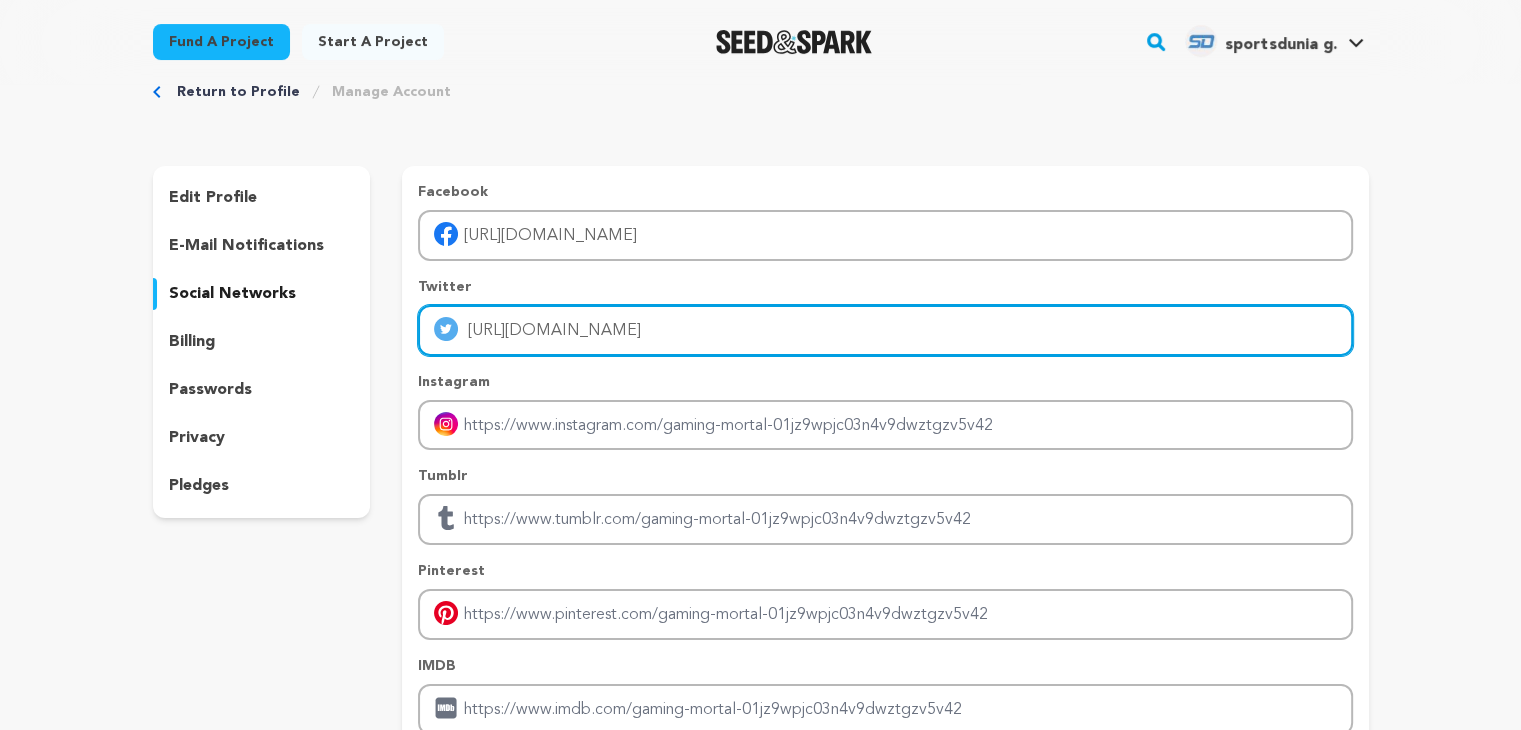 type on "https://www.sportsdunia.com/gaming" 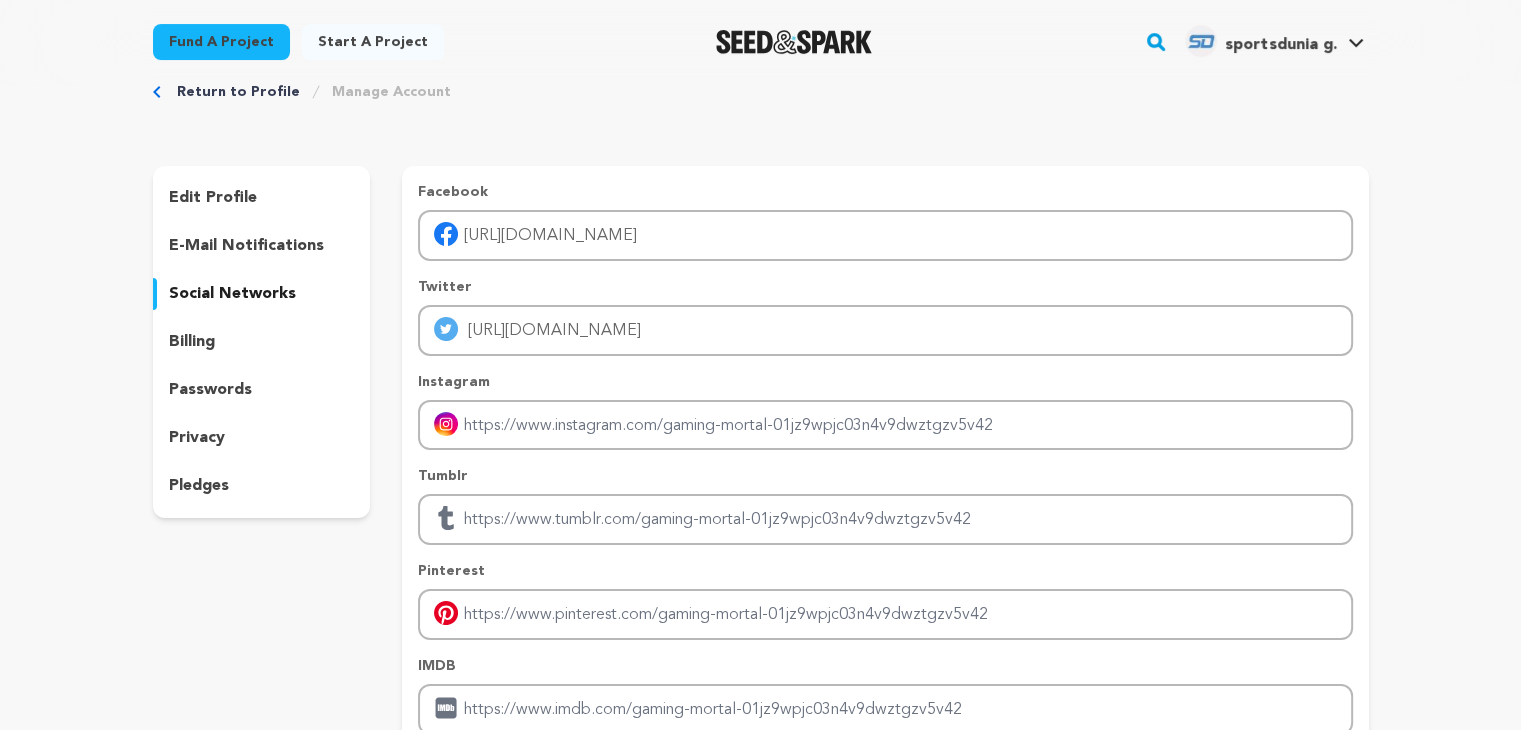 click on "Facebook
https://www.sportsdunia.com/gaming
Twitter
https://www.sportsdunia.com/gaming
Instagram
Tumblr
Pinterest
IMDB" at bounding box center (885, 458) 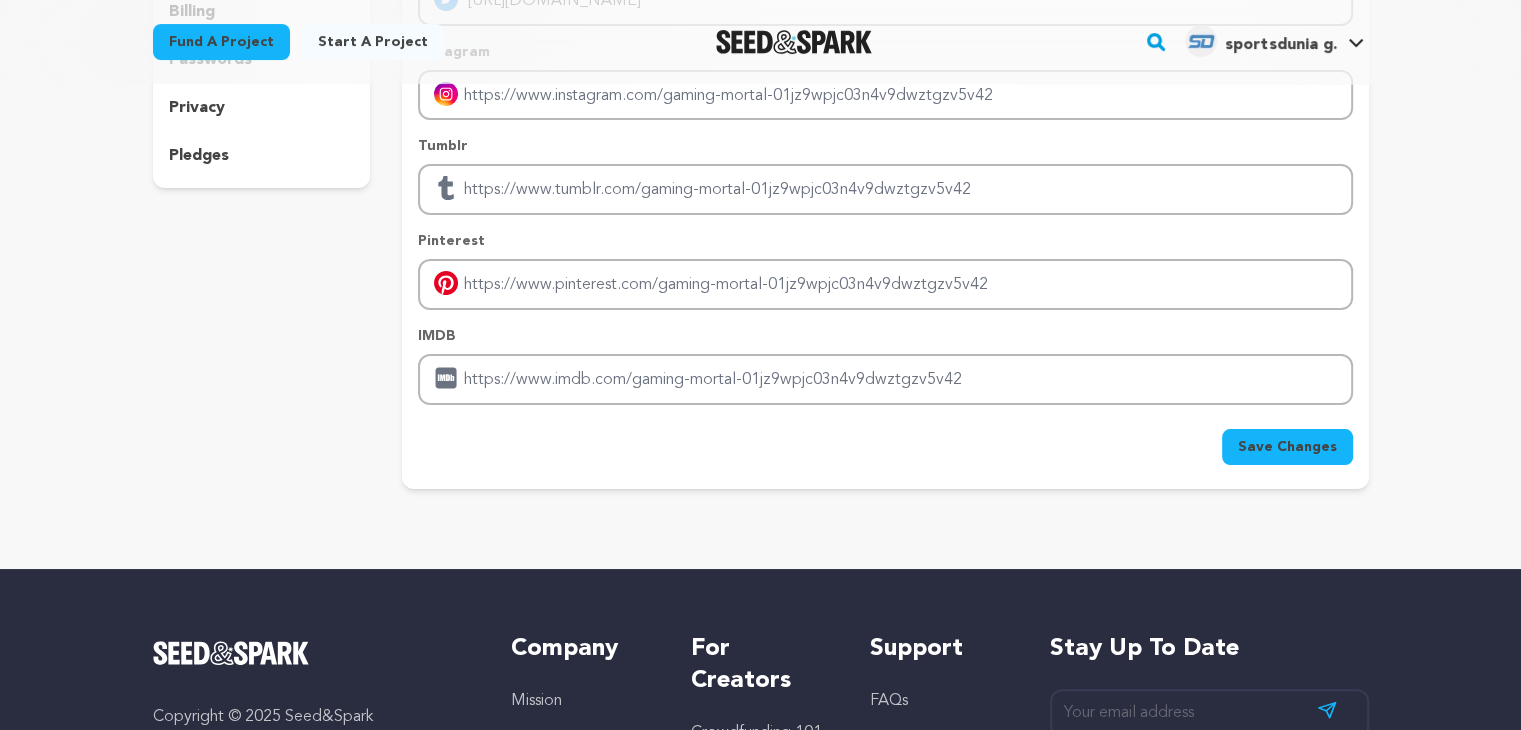 click on "Save Changes" at bounding box center (1287, 447) 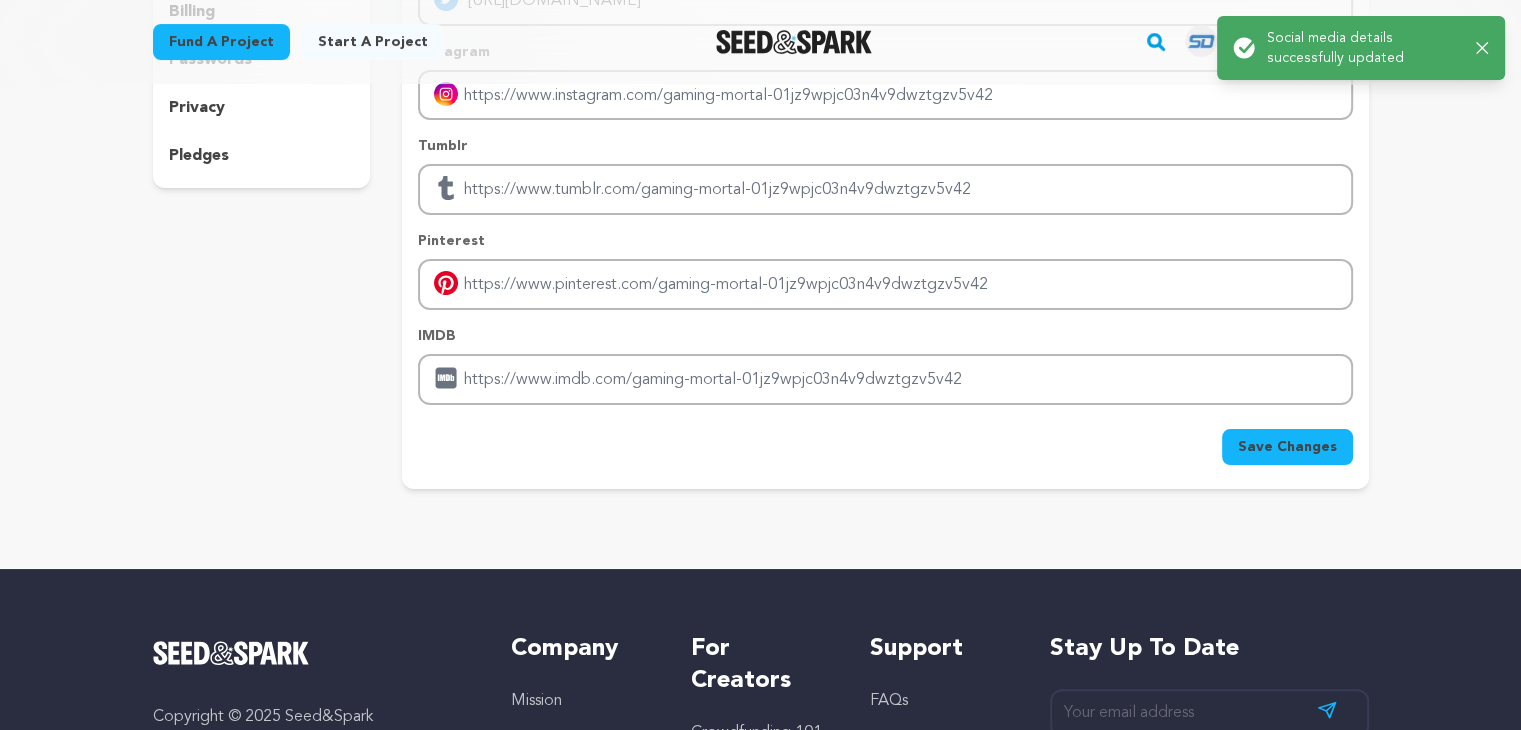 click on "Success:
Info:
Warning:
Error:
Social media details successfully updated
Close notification" at bounding box center (1361, 48) 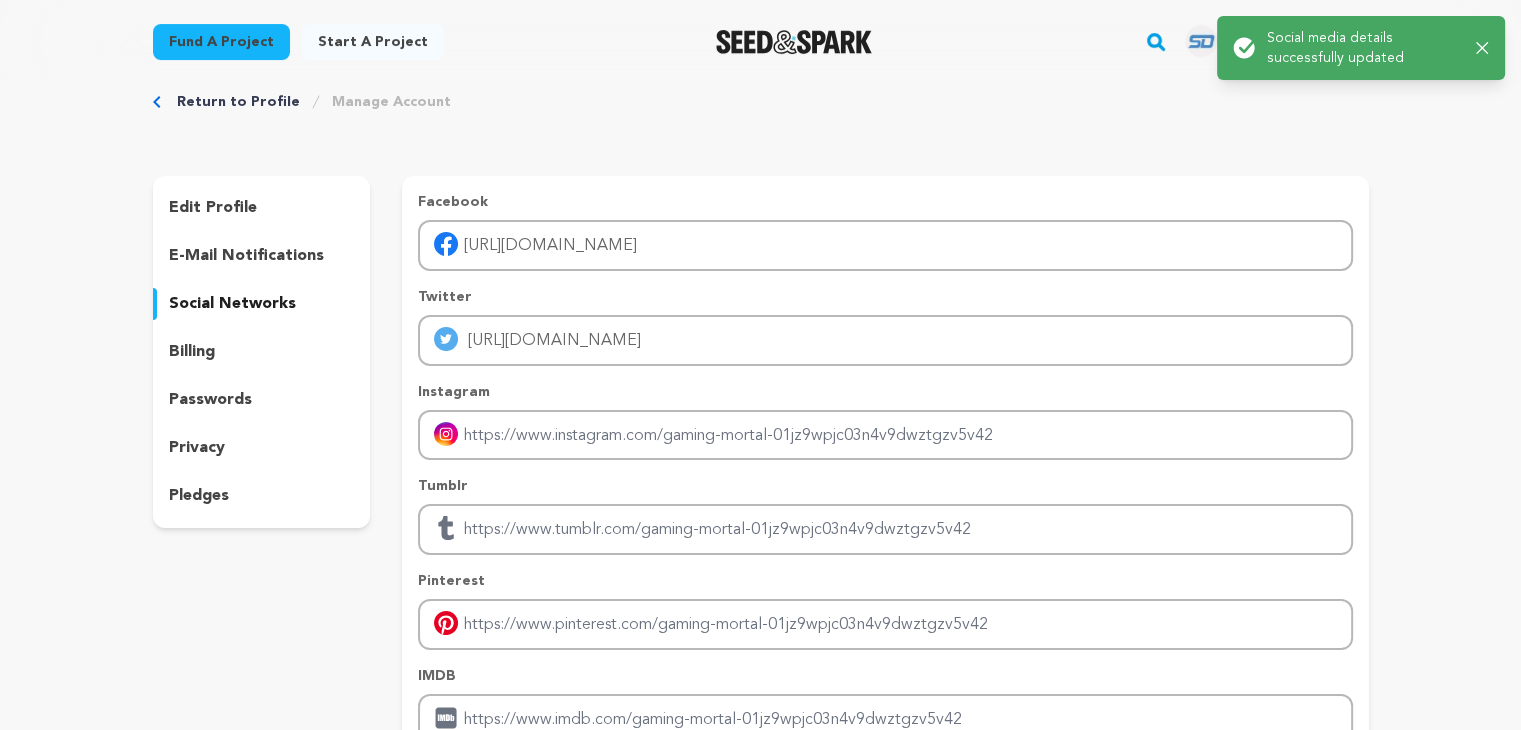 scroll, scrollTop: 32, scrollLeft: 0, axis: vertical 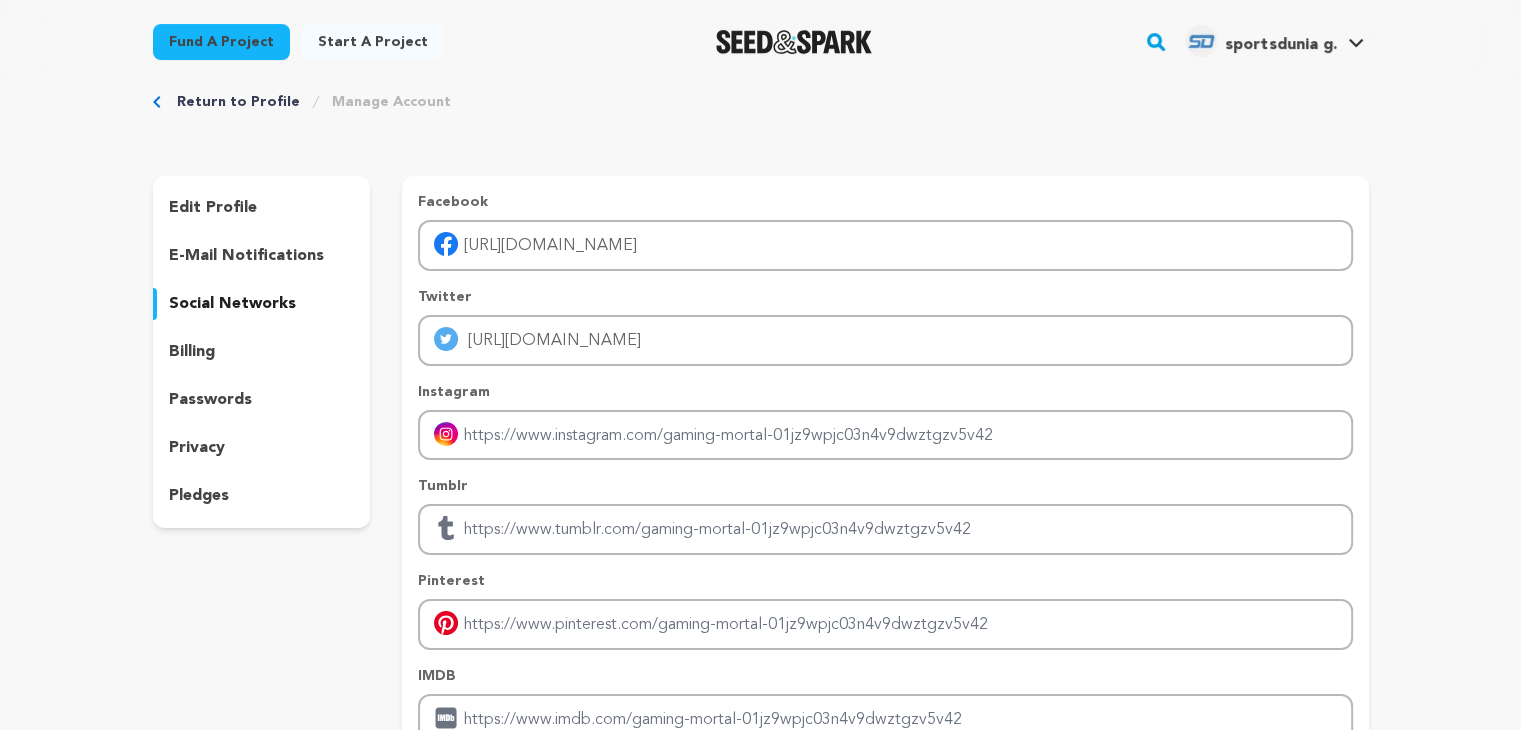 click on "sportsdunia g." at bounding box center (1260, 41) 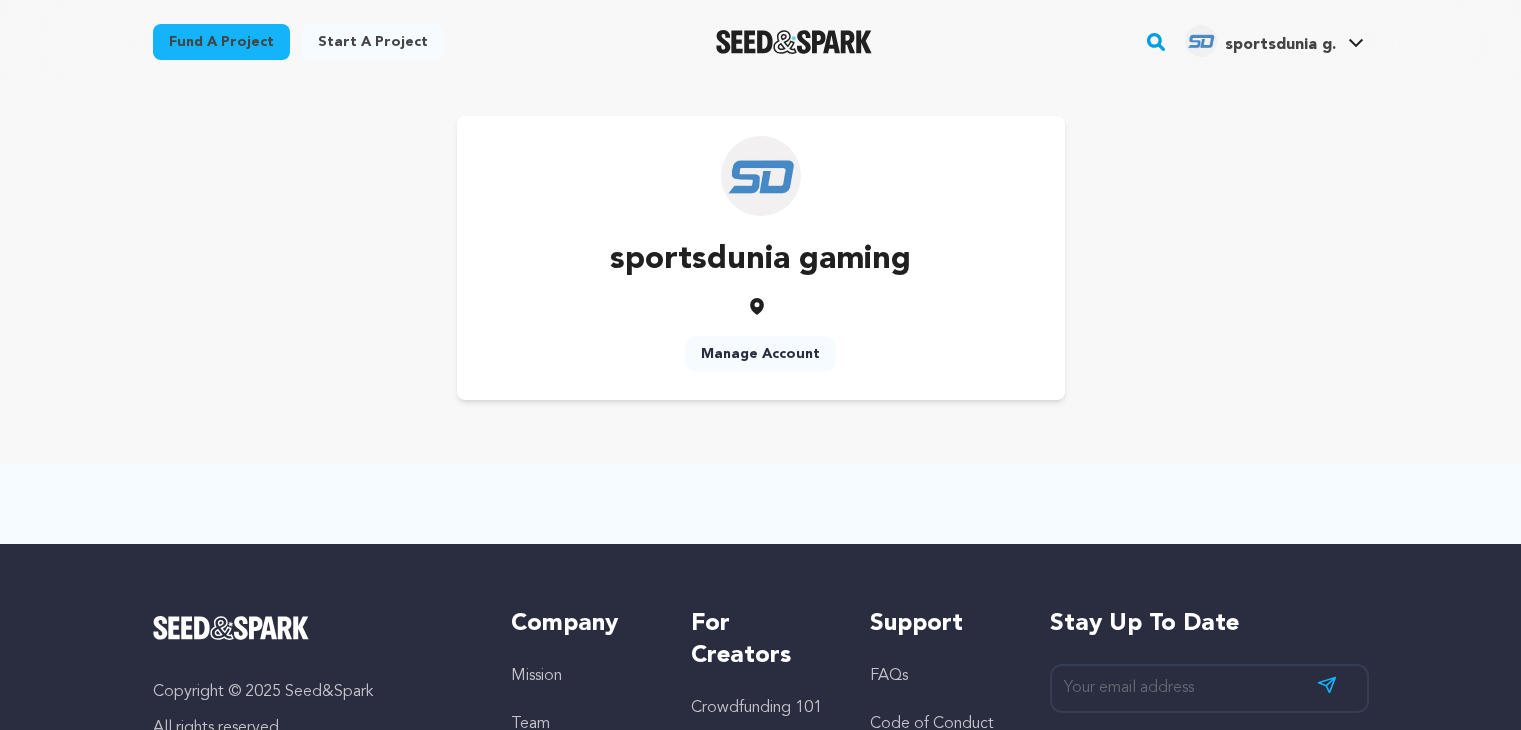scroll, scrollTop: 0, scrollLeft: 0, axis: both 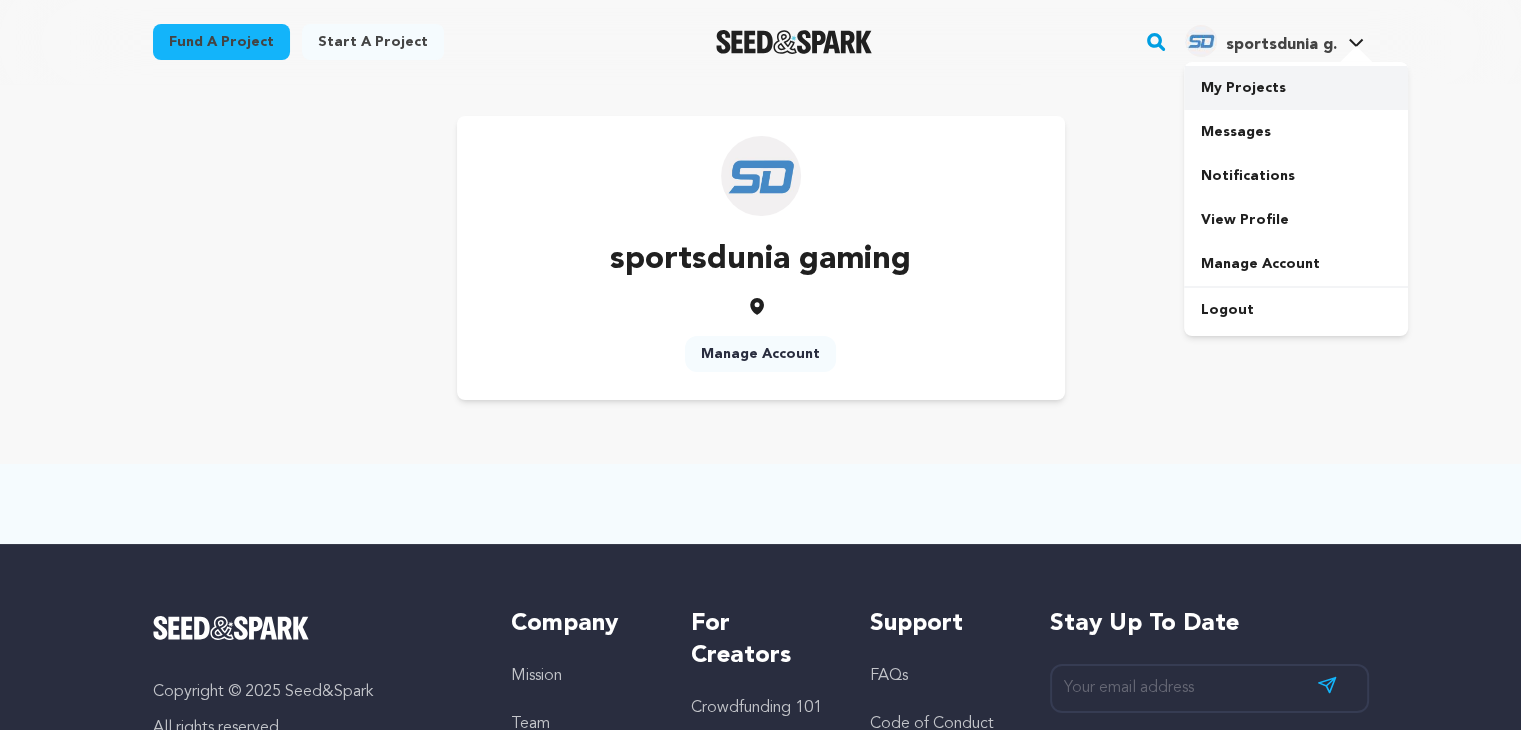click on "My Projects" at bounding box center [1296, 88] 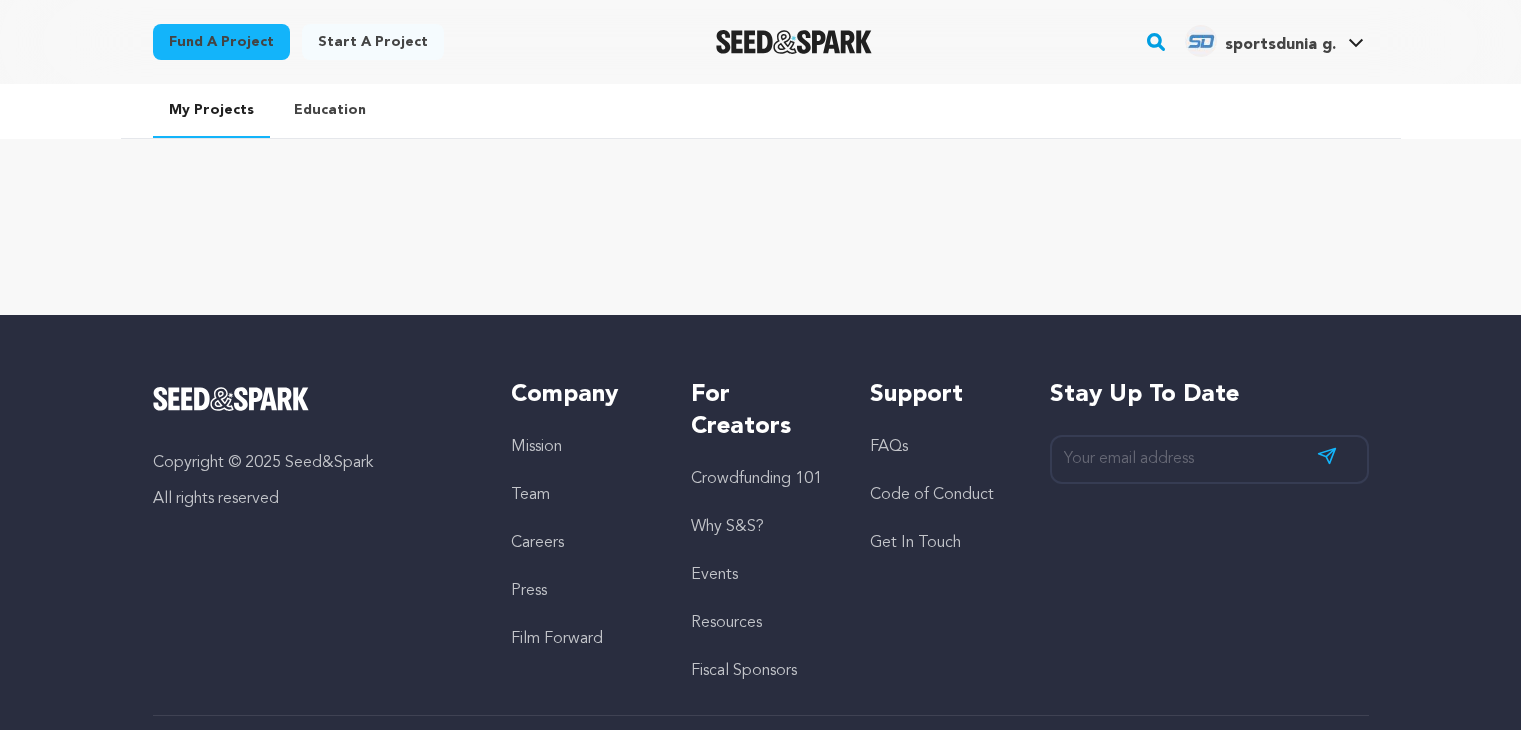 scroll, scrollTop: 0, scrollLeft: 0, axis: both 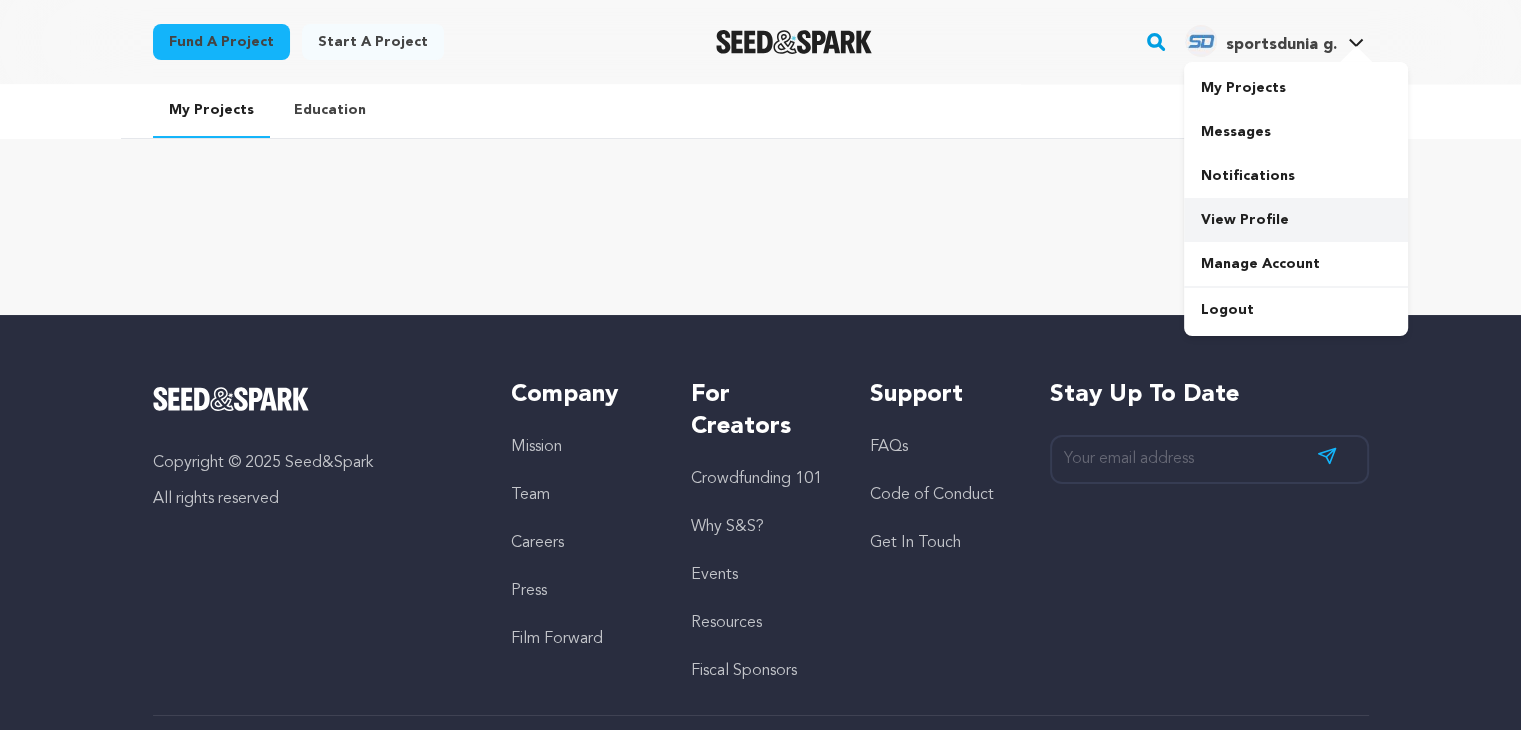 click on "View Profile" at bounding box center (1296, 220) 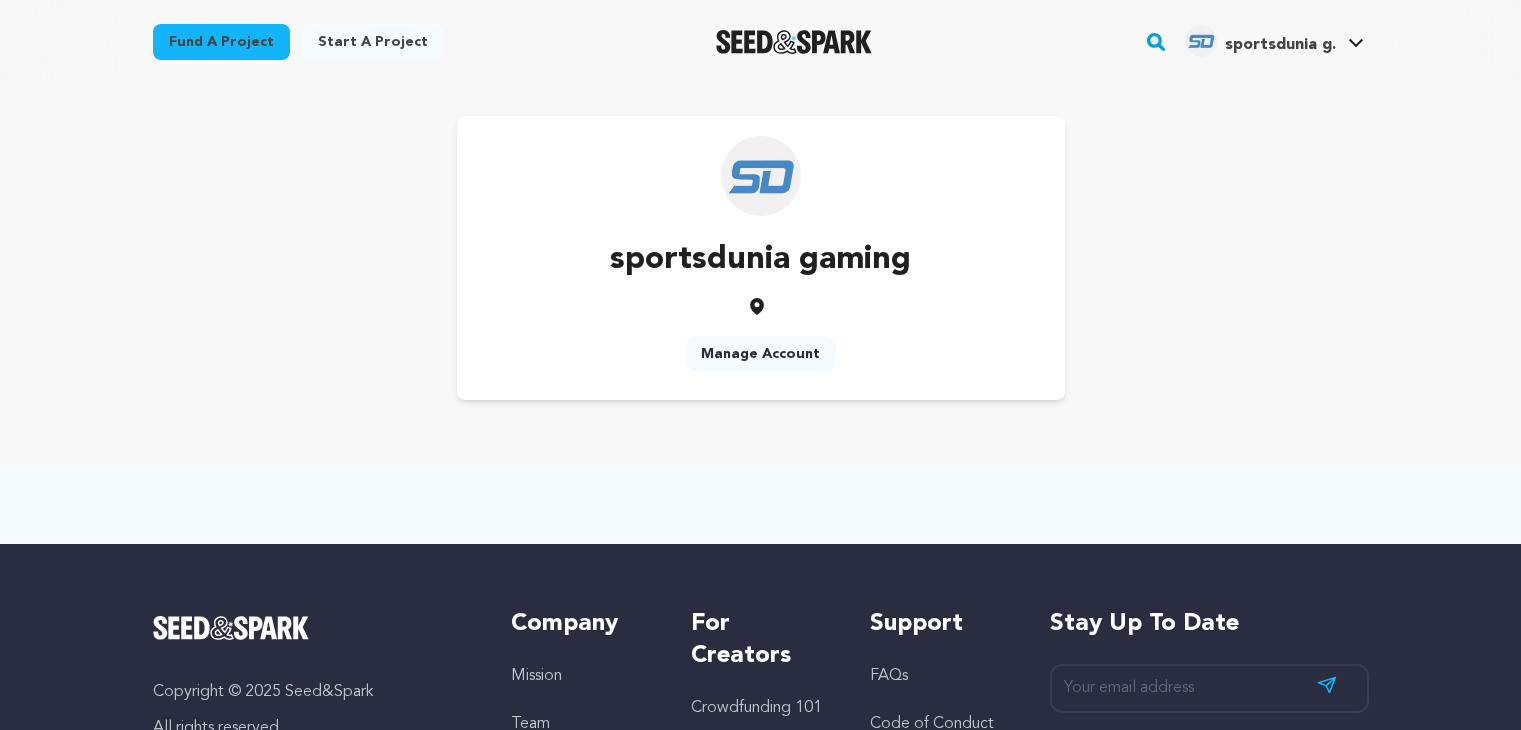 scroll, scrollTop: 0, scrollLeft: 0, axis: both 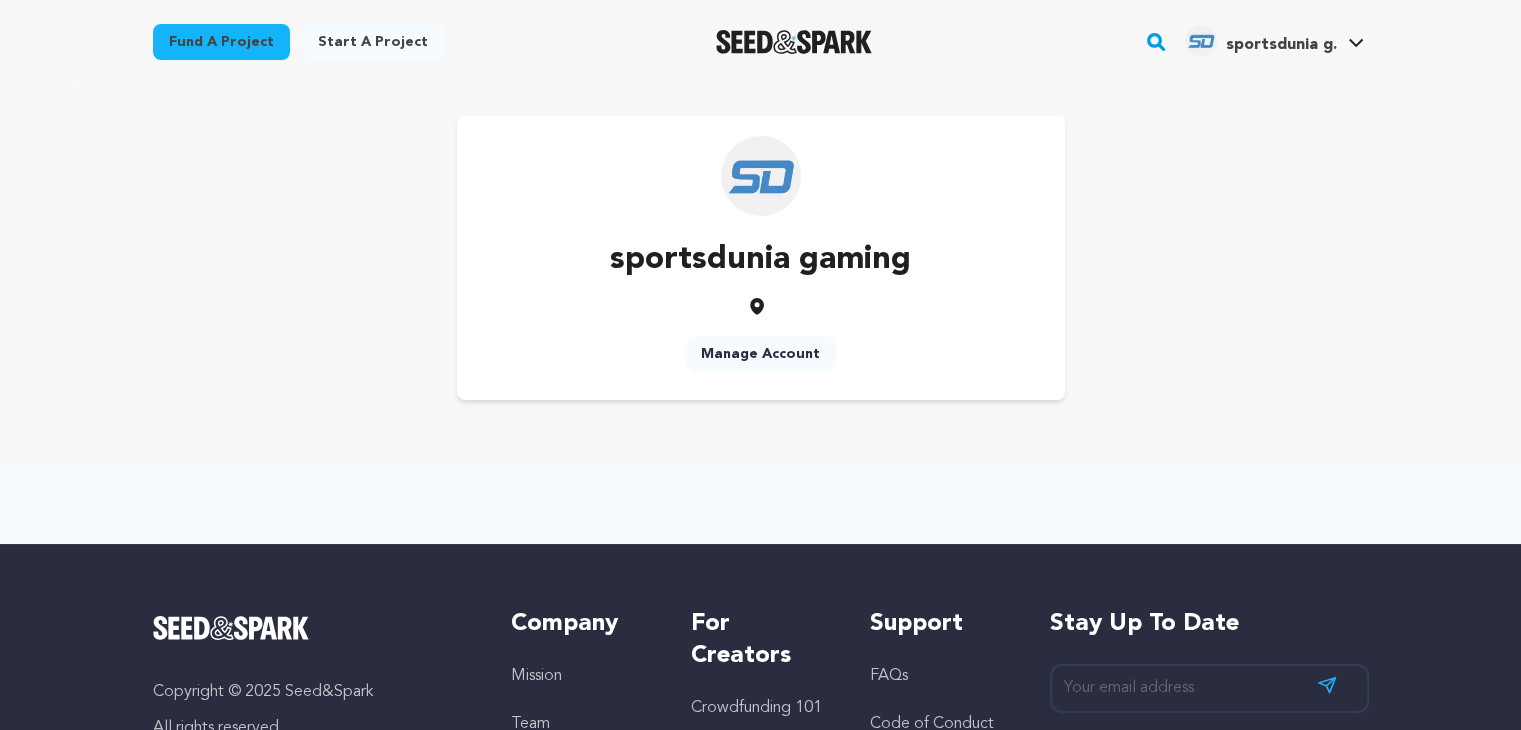 click on "Manage Account" at bounding box center (760, 354) 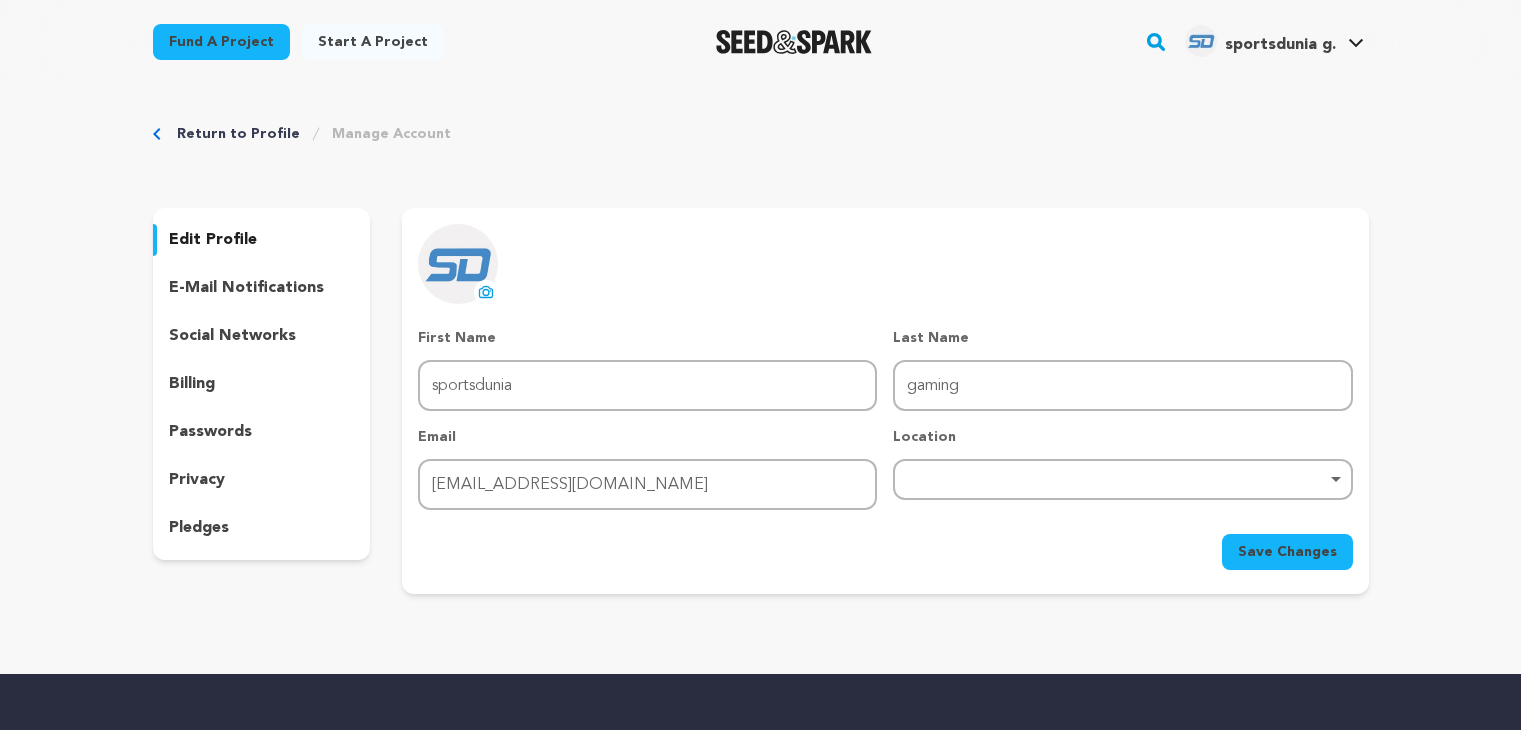 scroll, scrollTop: 0, scrollLeft: 0, axis: both 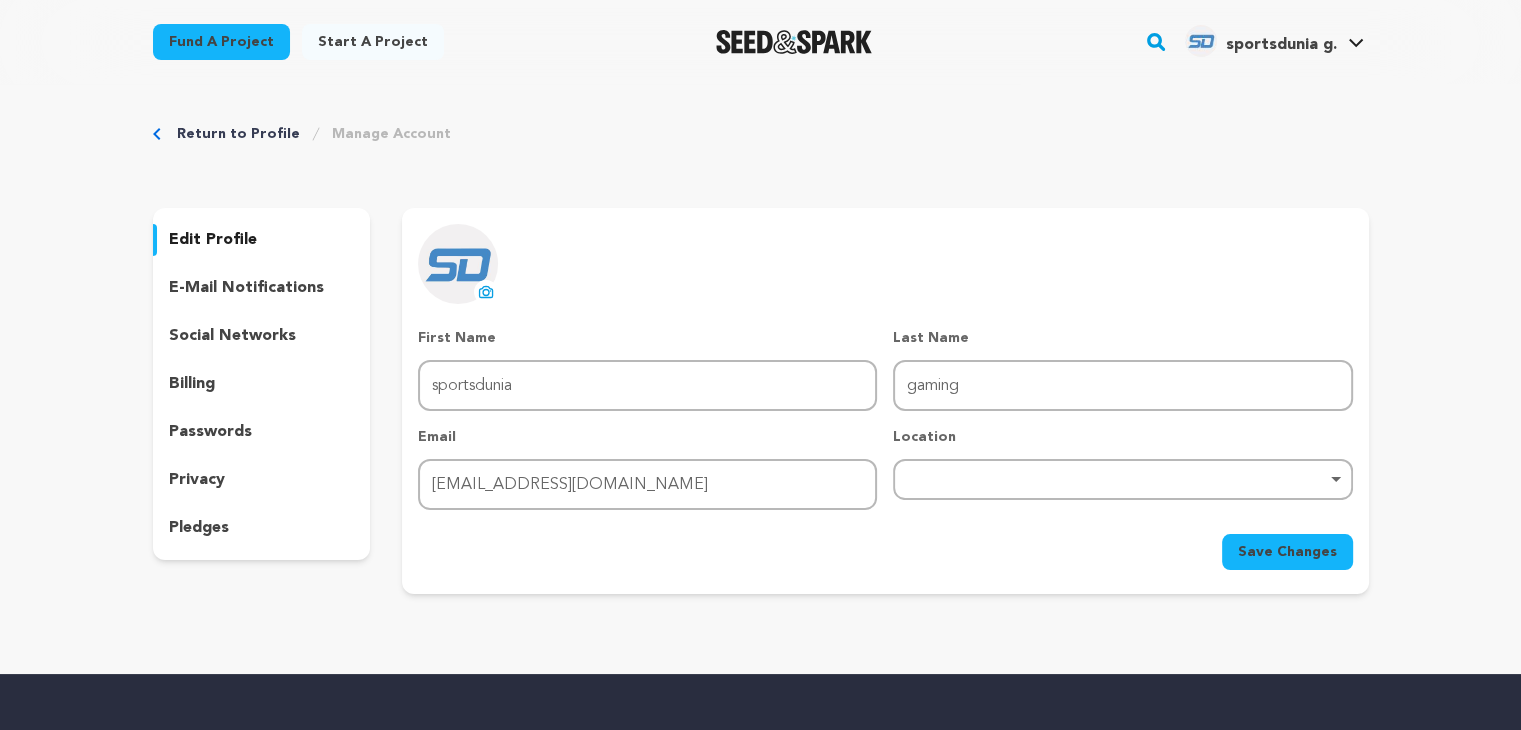 click on "social networks" at bounding box center (262, 336) 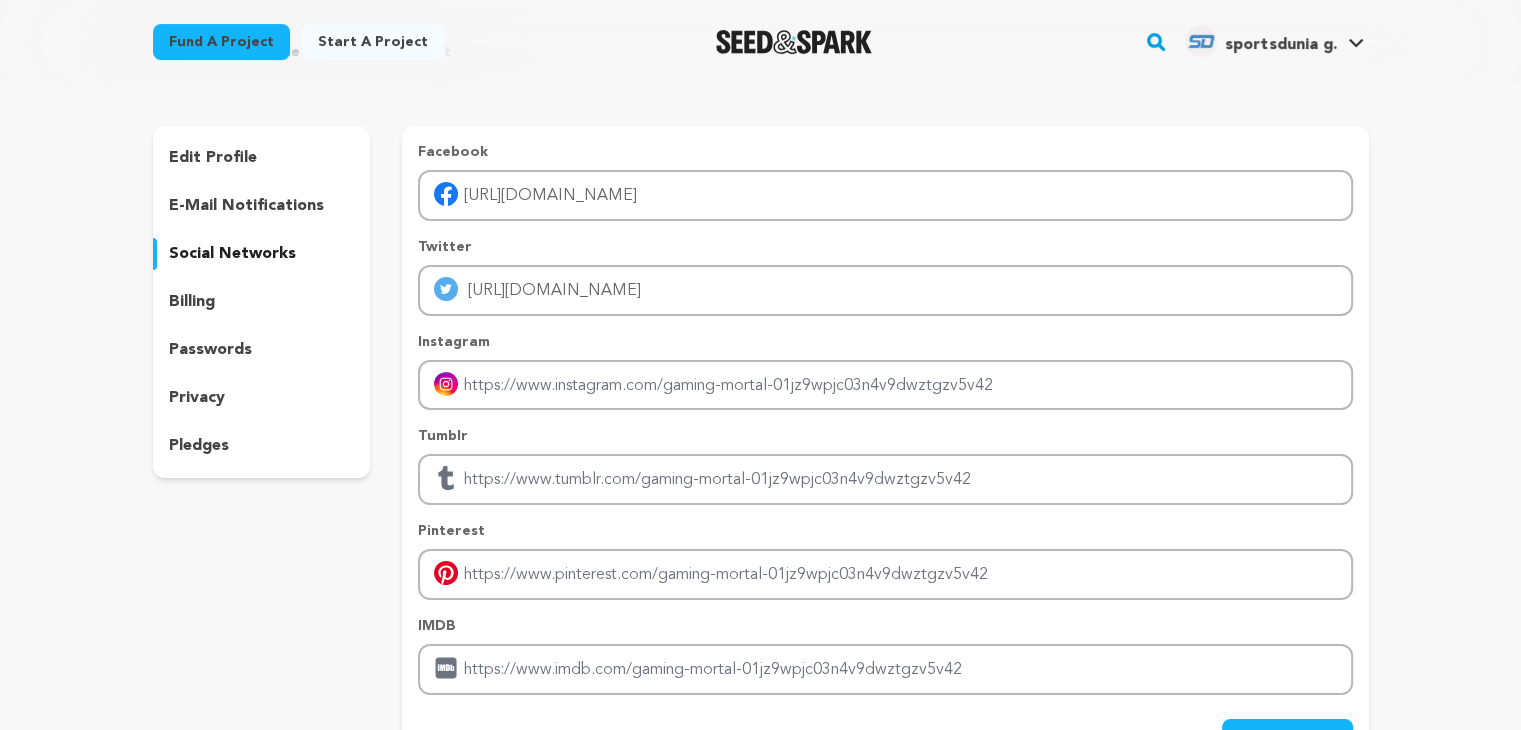 scroll, scrollTop: 72, scrollLeft: 0, axis: vertical 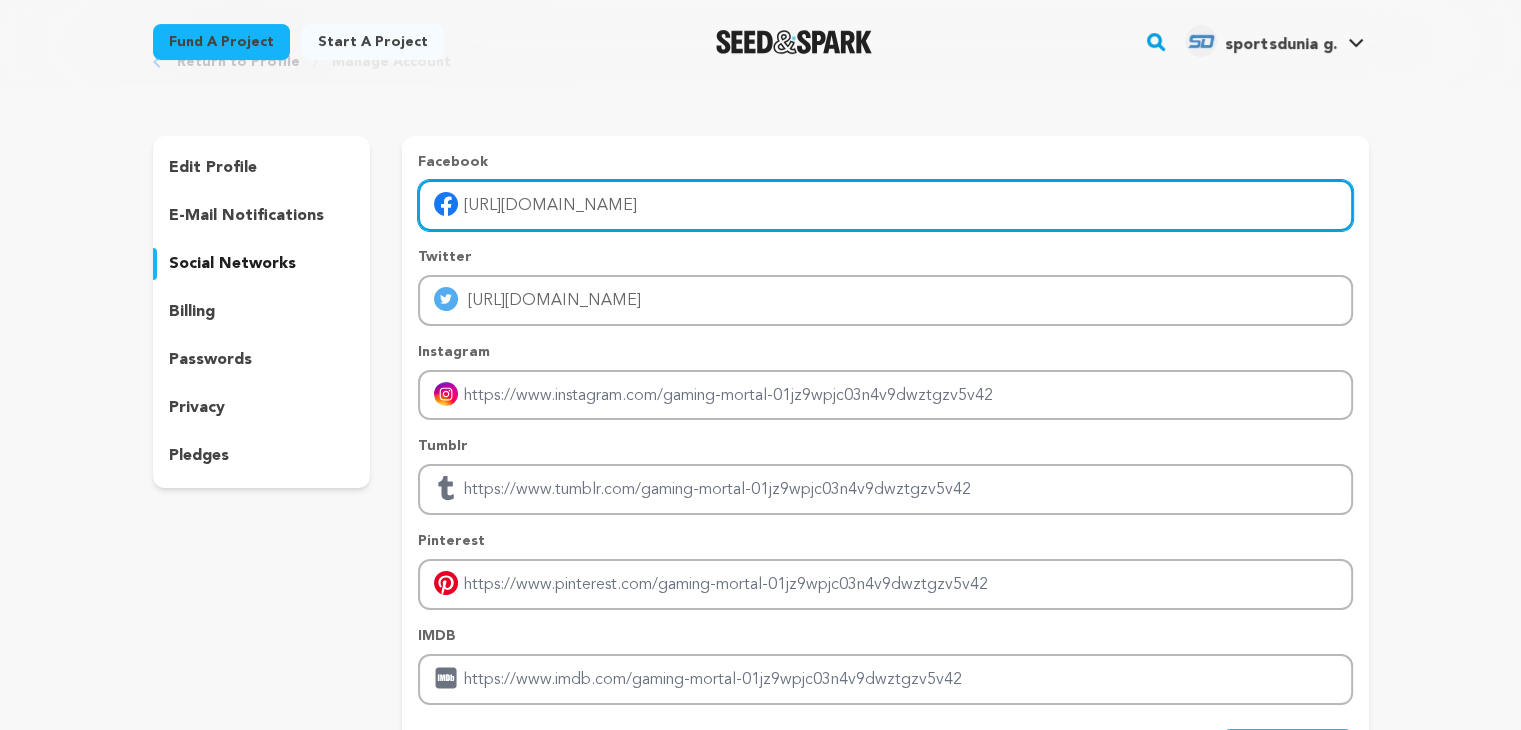 click on "[URL][DOMAIN_NAME]" at bounding box center [885, 205] 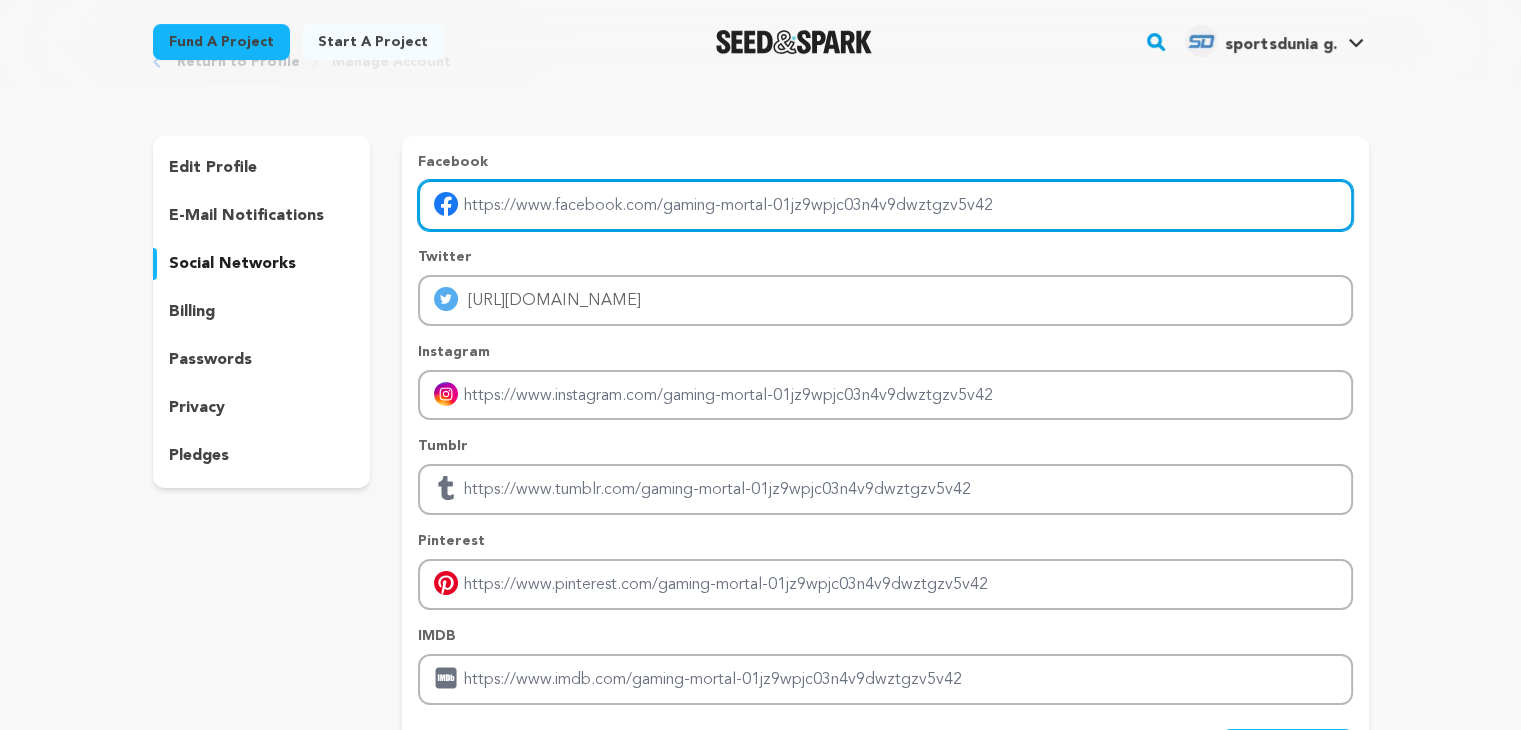 type 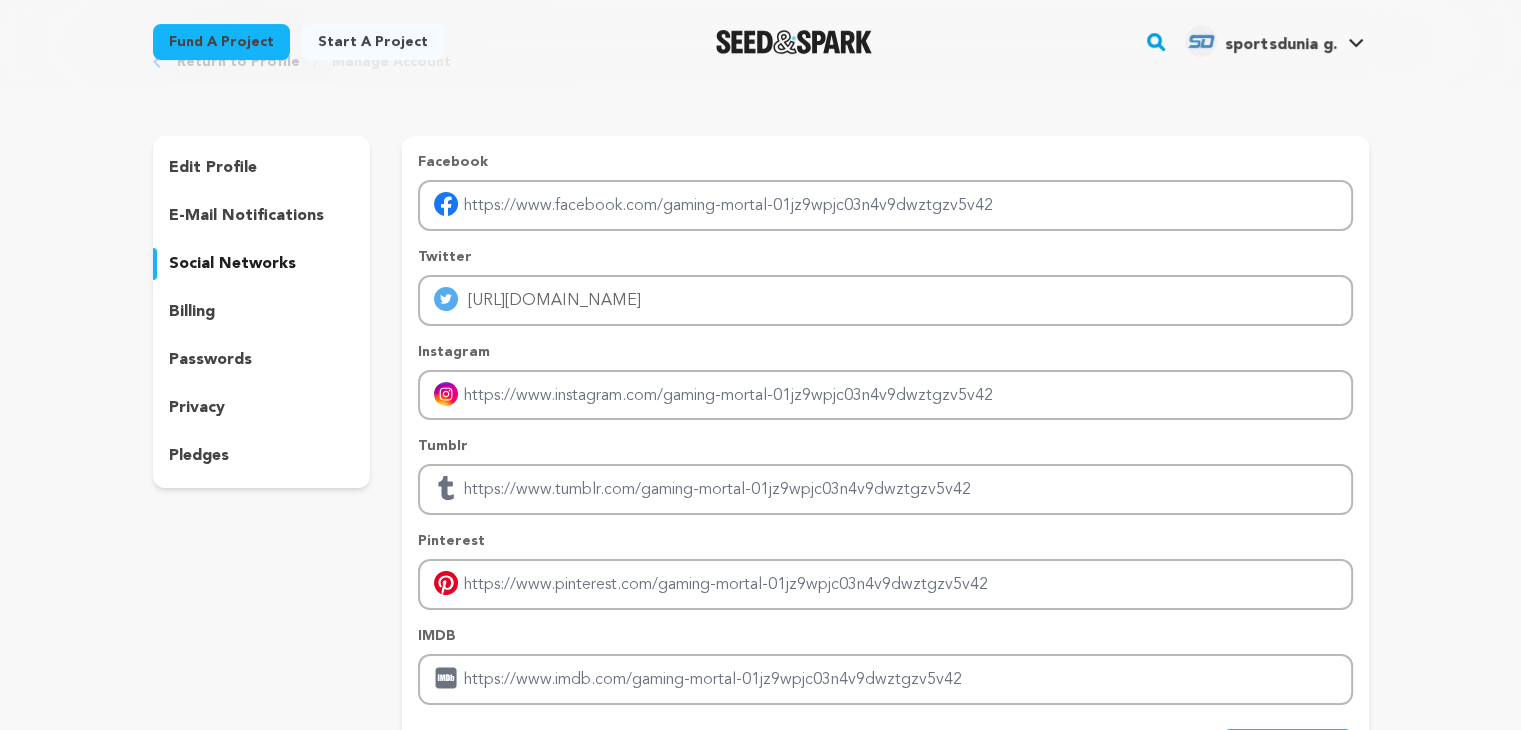 click on "billing" at bounding box center (262, 312) 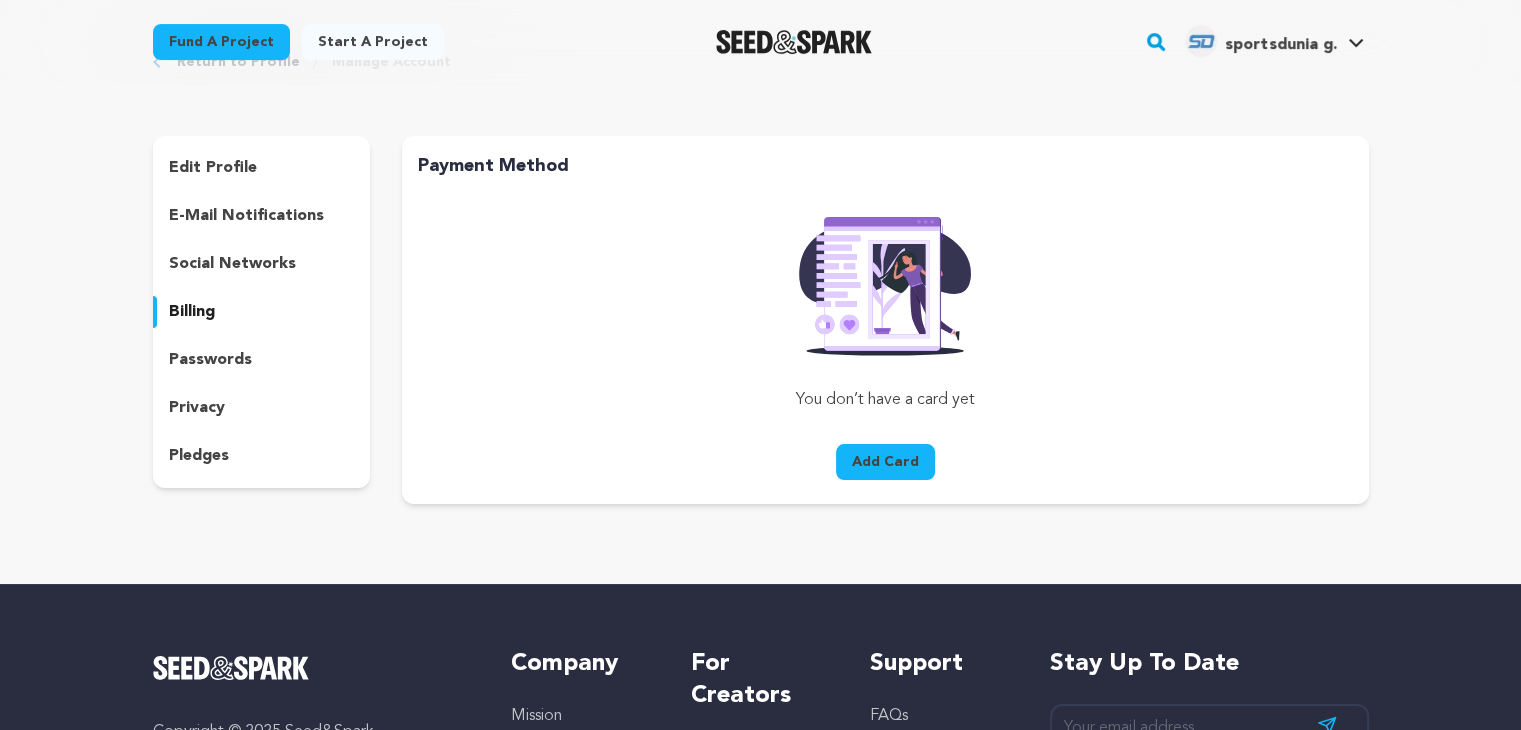 click on "passwords" at bounding box center [262, 360] 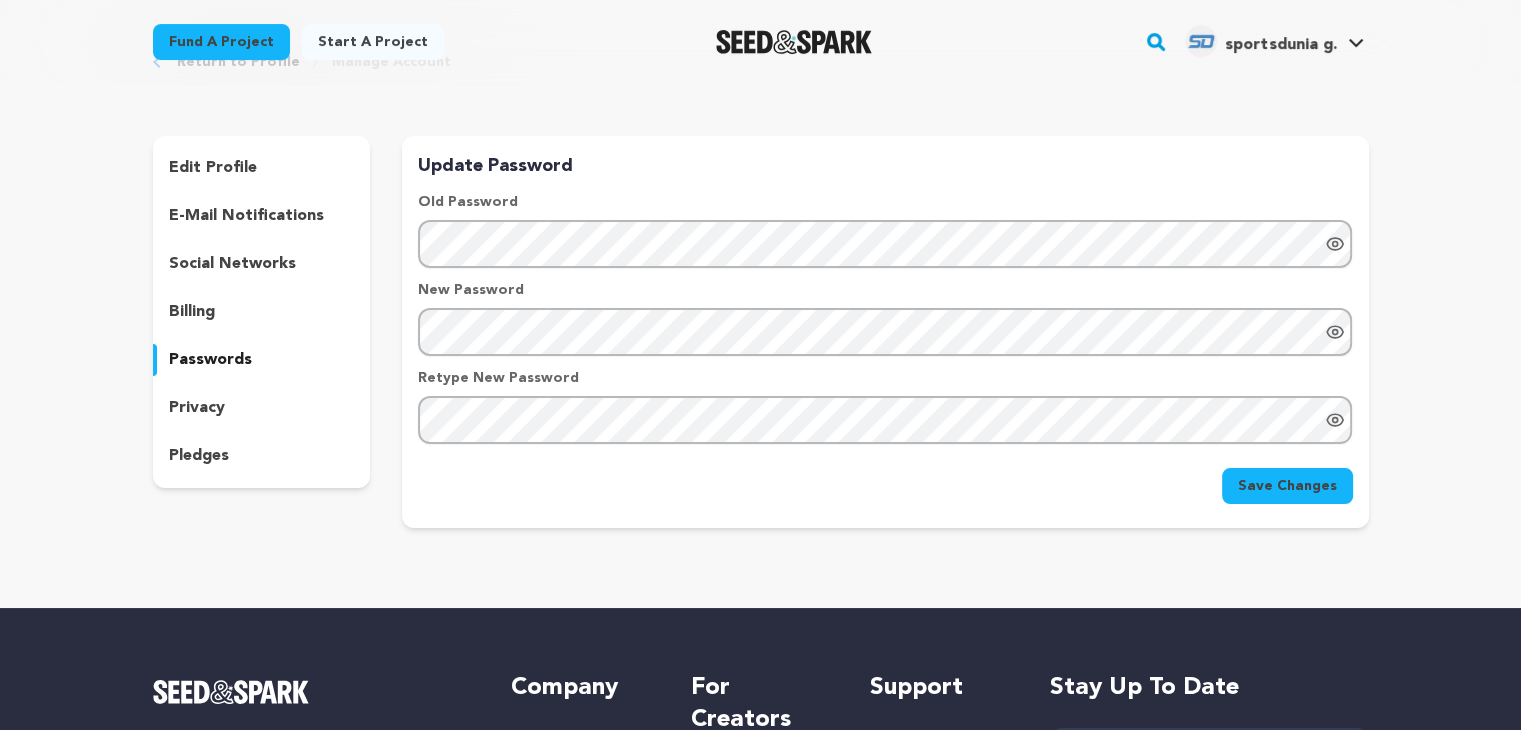 click on "privacy" at bounding box center [262, 408] 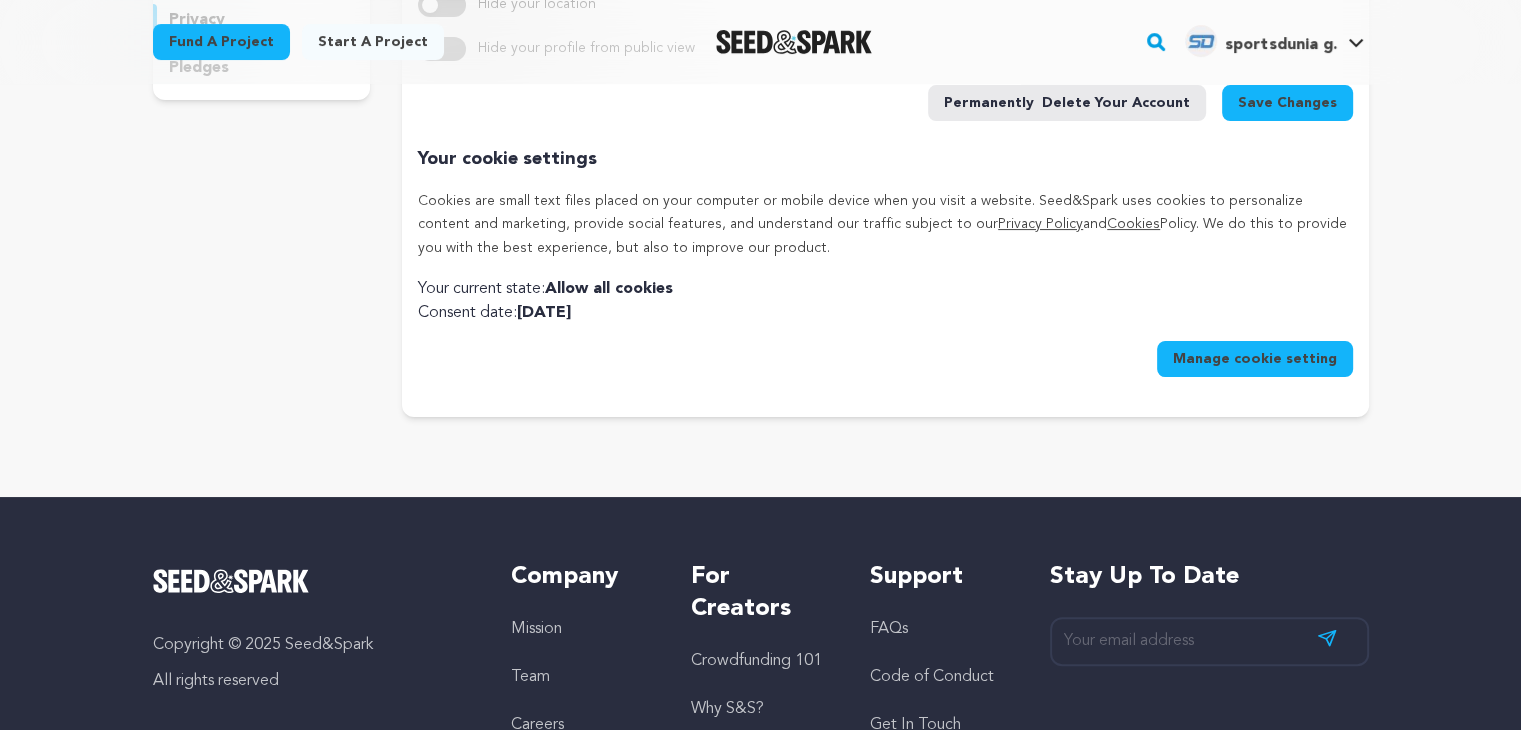 scroll, scrollTop: 0, scrollLeft: 0, axis: both 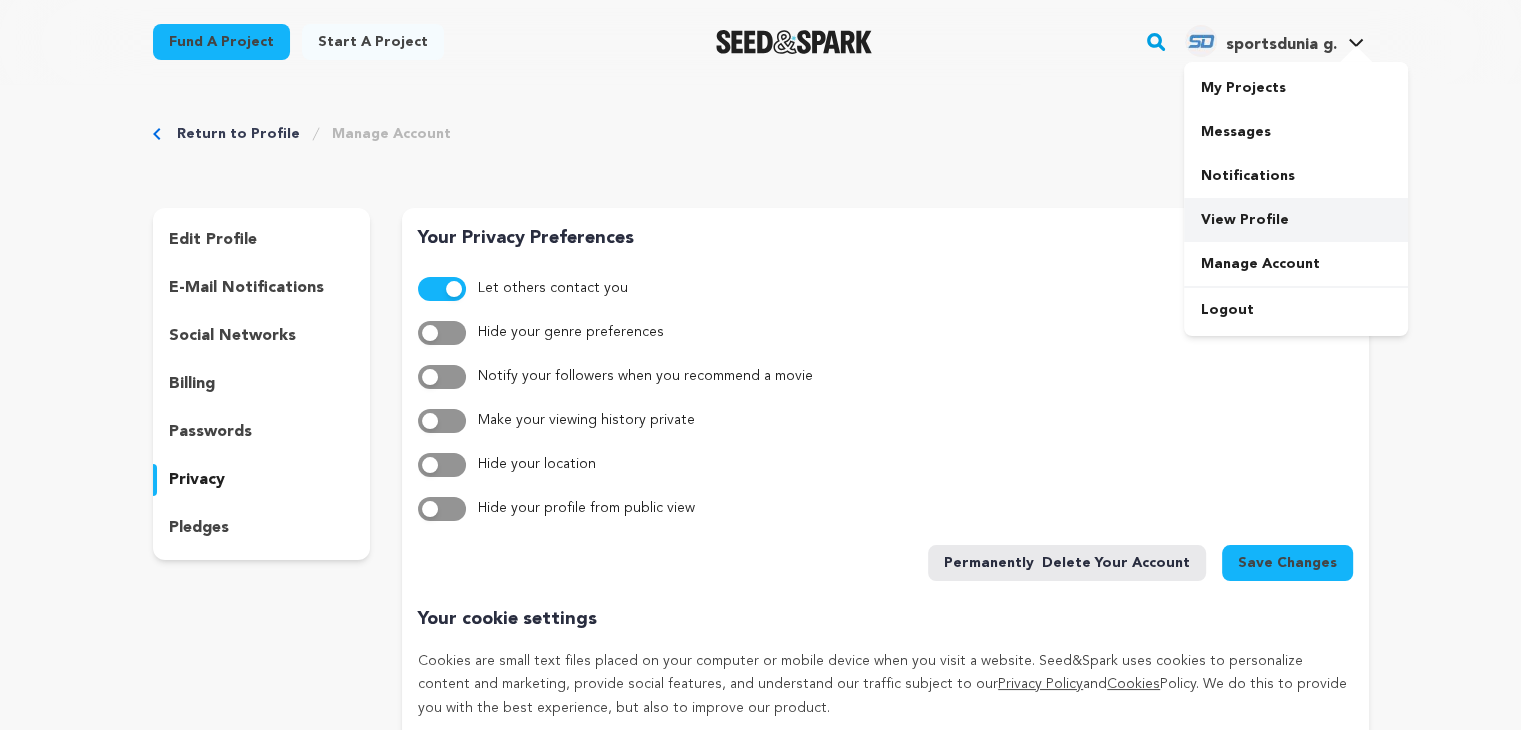 click on "View Profile" at bounding box center (1296, 220) 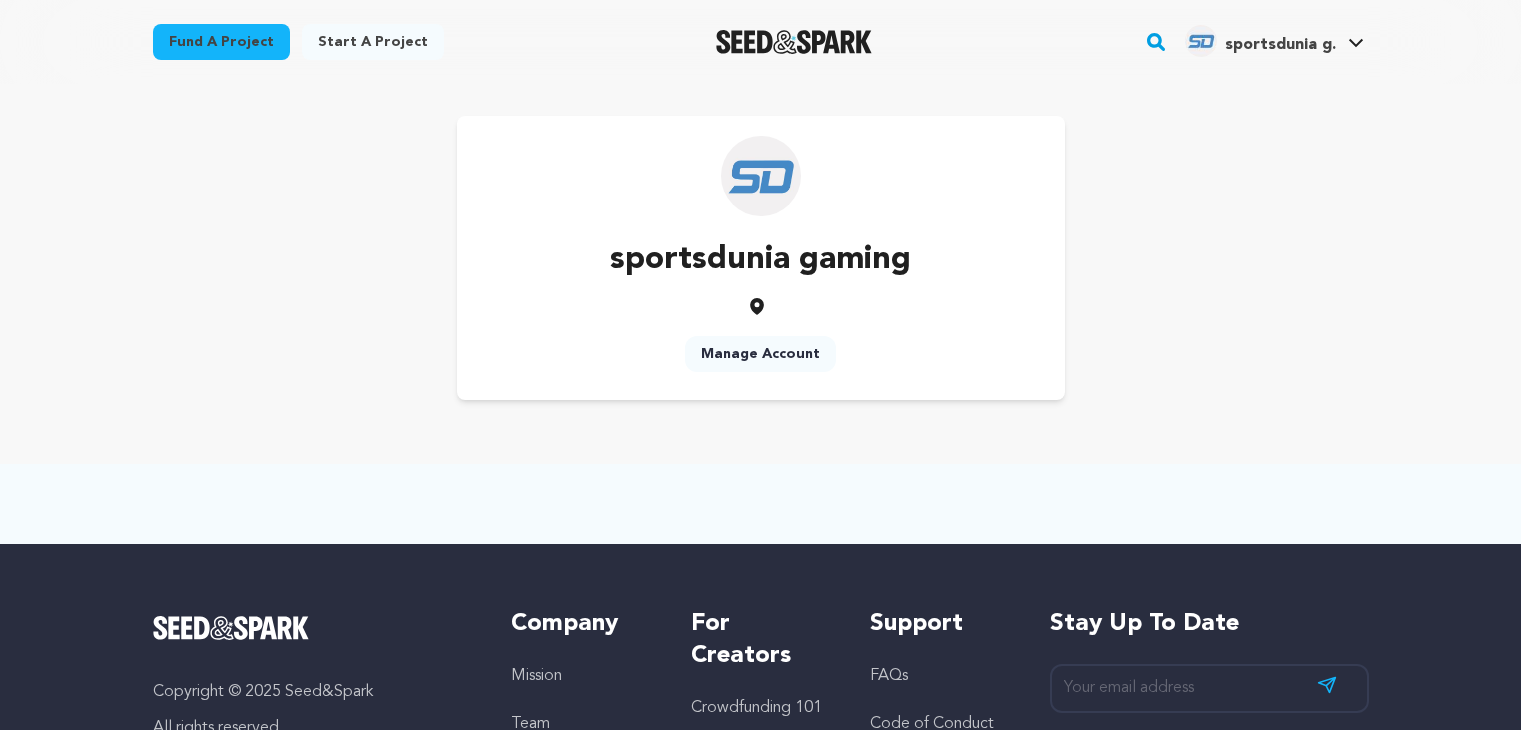 scroll, scrollTop: 0, scrollLeft: 0, axis: both 